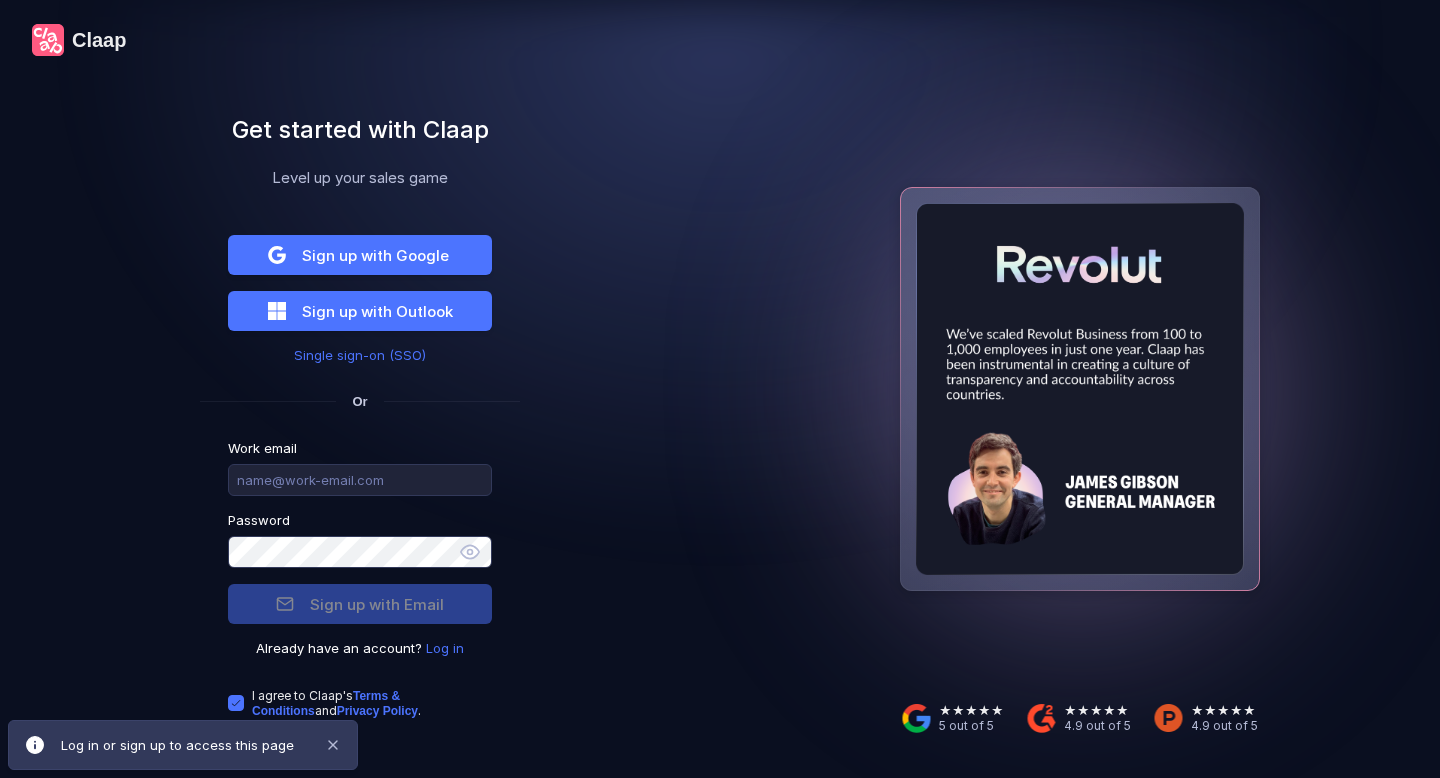 scroll, scrollTop: 0, scrollLeft: 0, axis: both 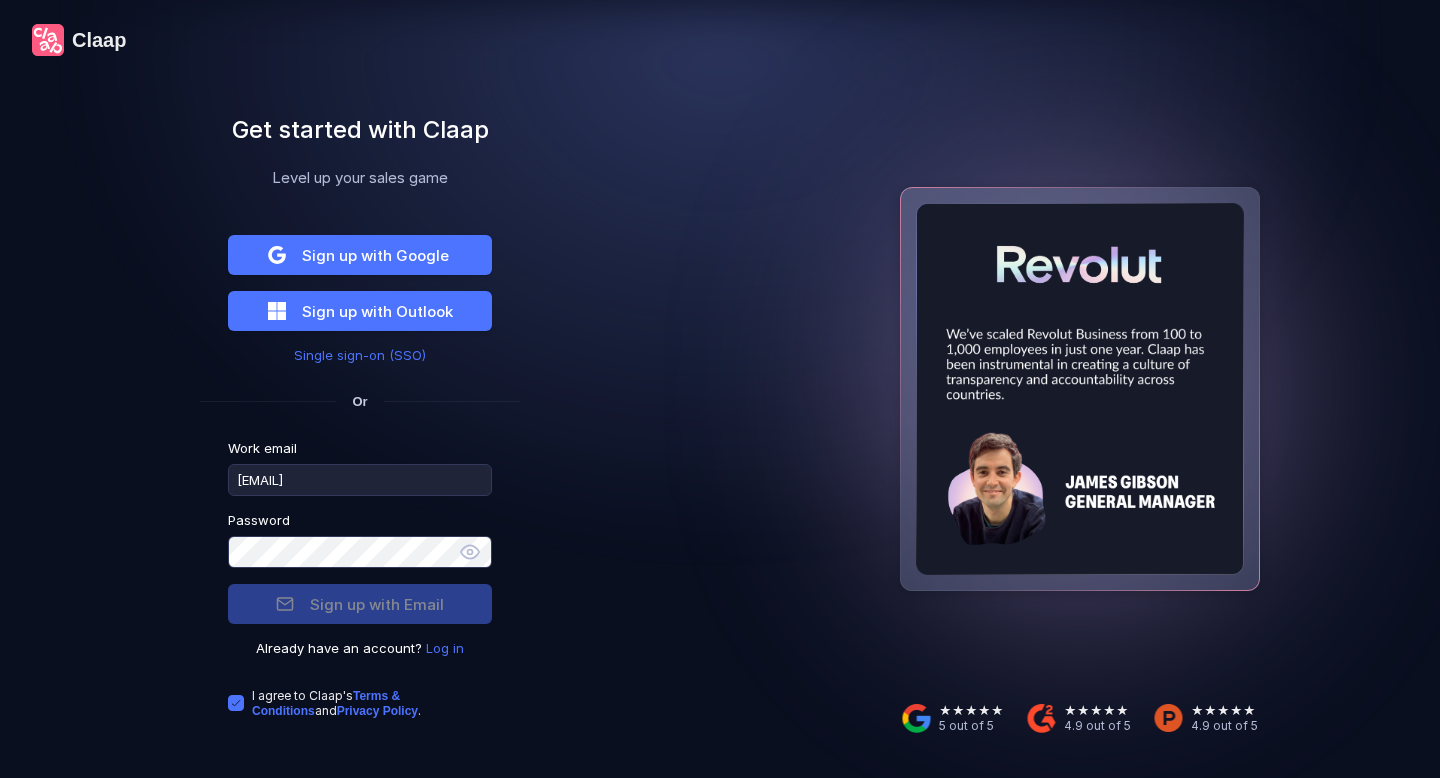 type on "[EMAIL]" 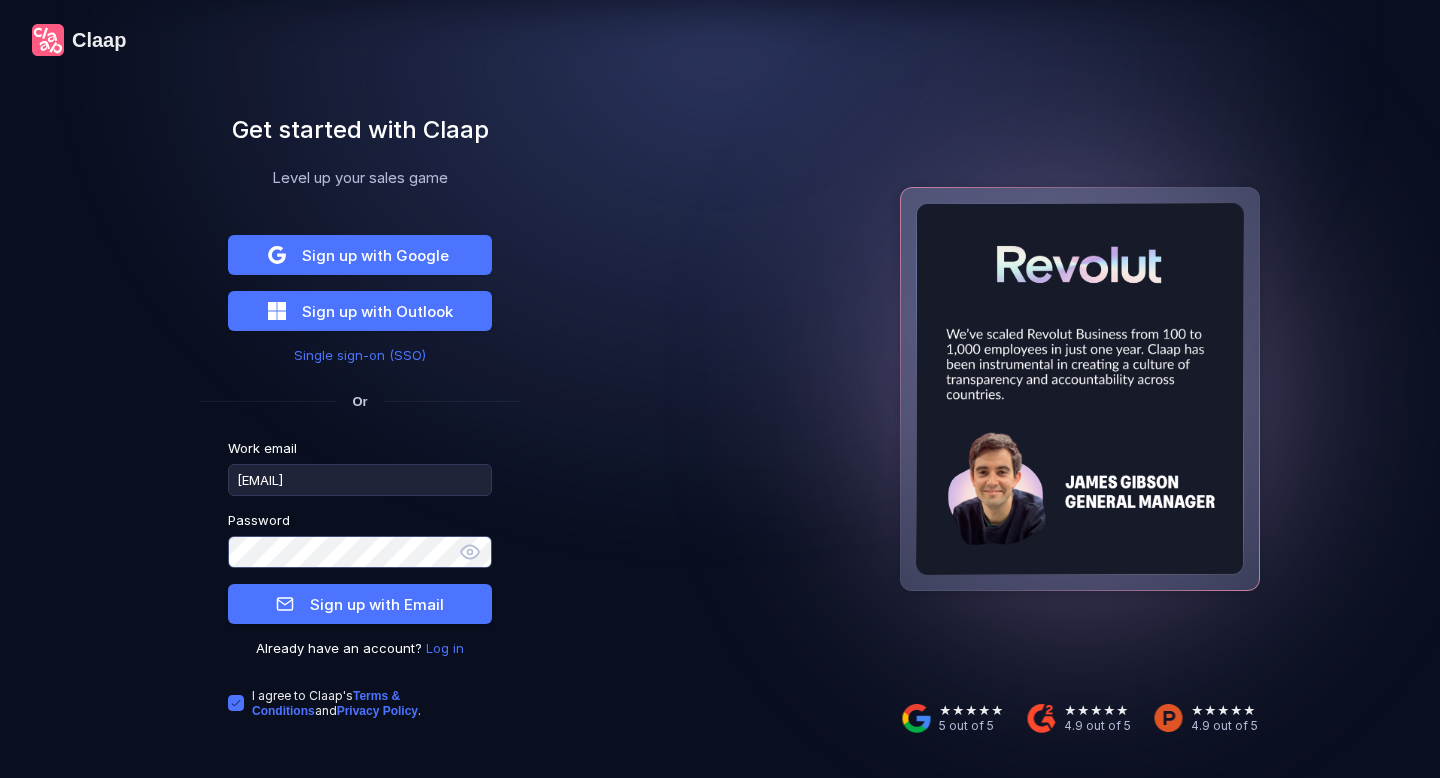 click on "Sign up with Email" at bounding box center [360, 604] 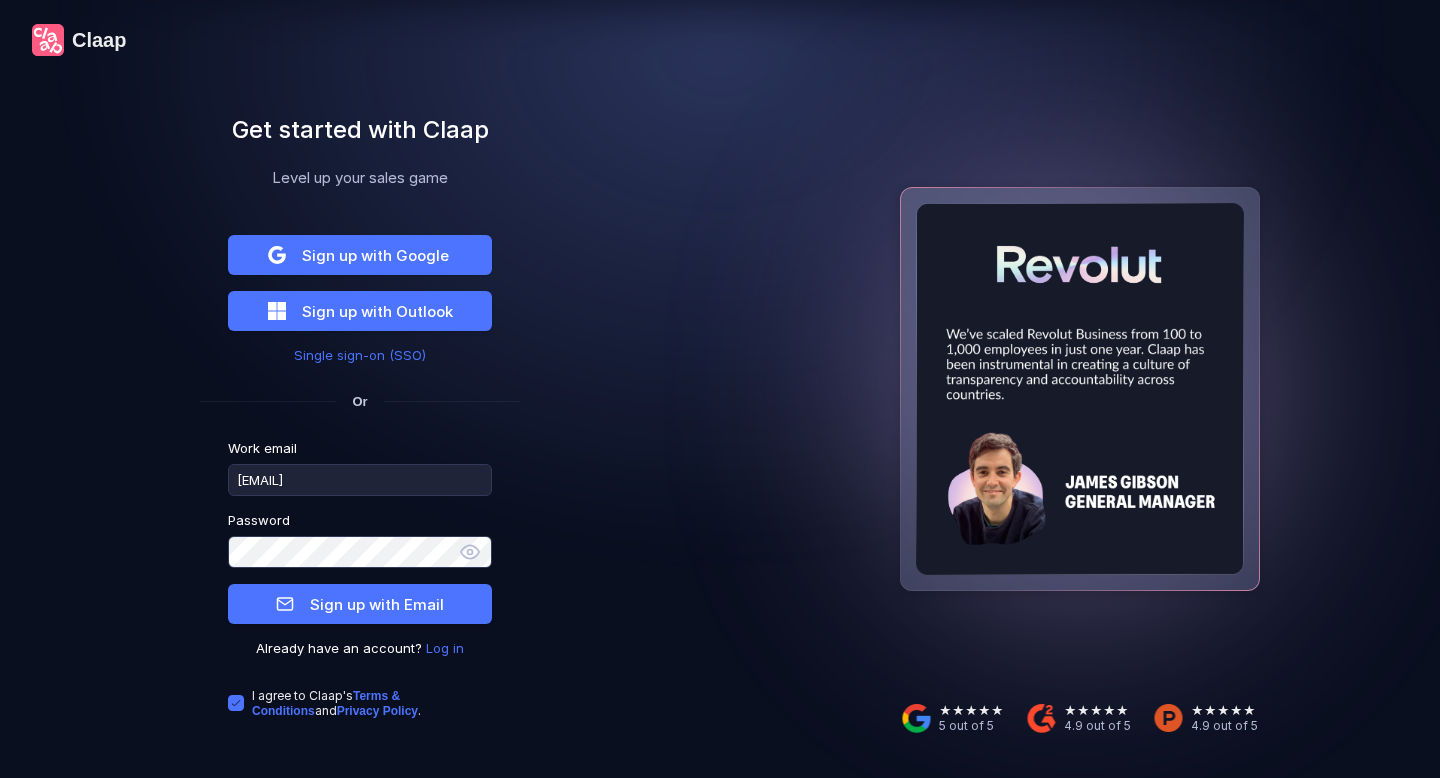 click on "Log in" at bounding box center [445, 648] 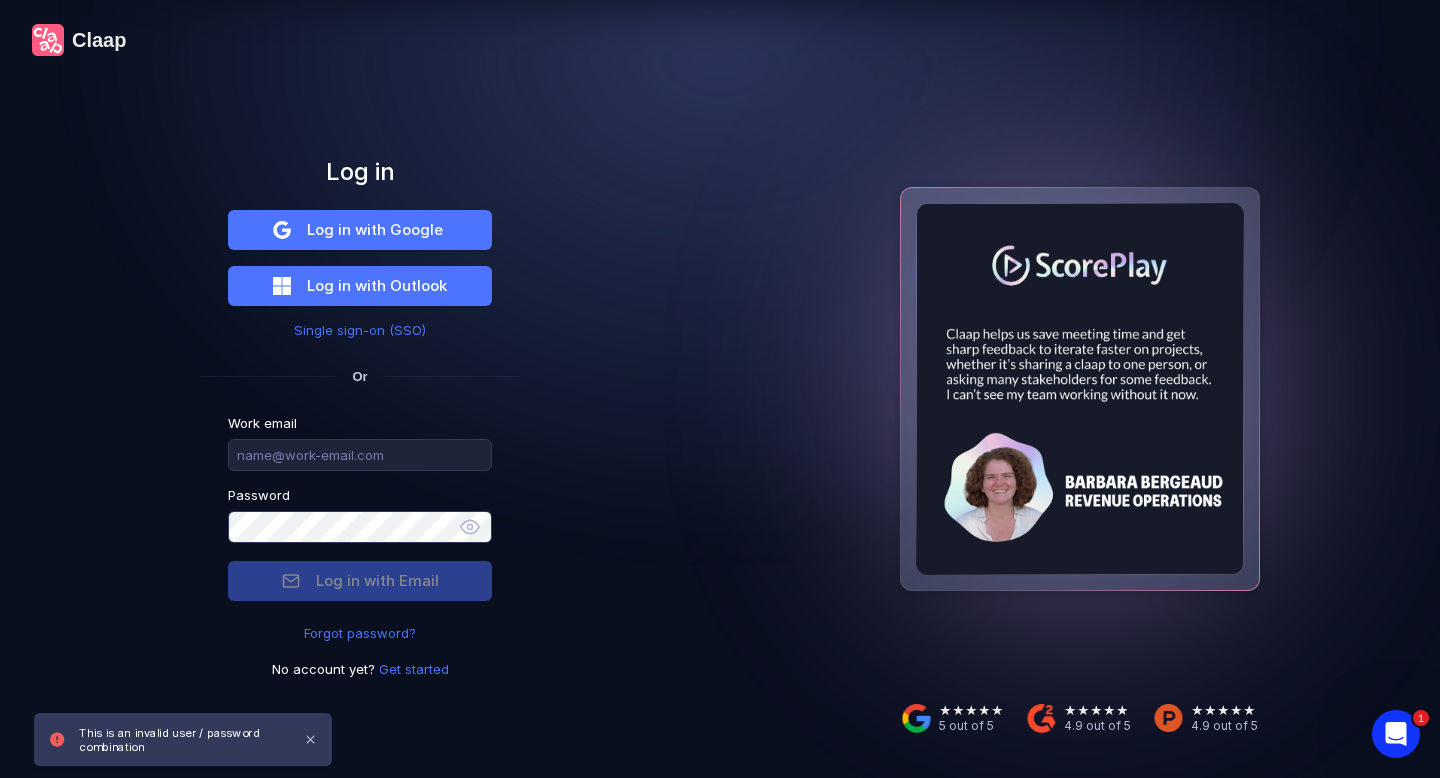 scroll, scrollTop: 0, scrollLeft: 0, axis: both 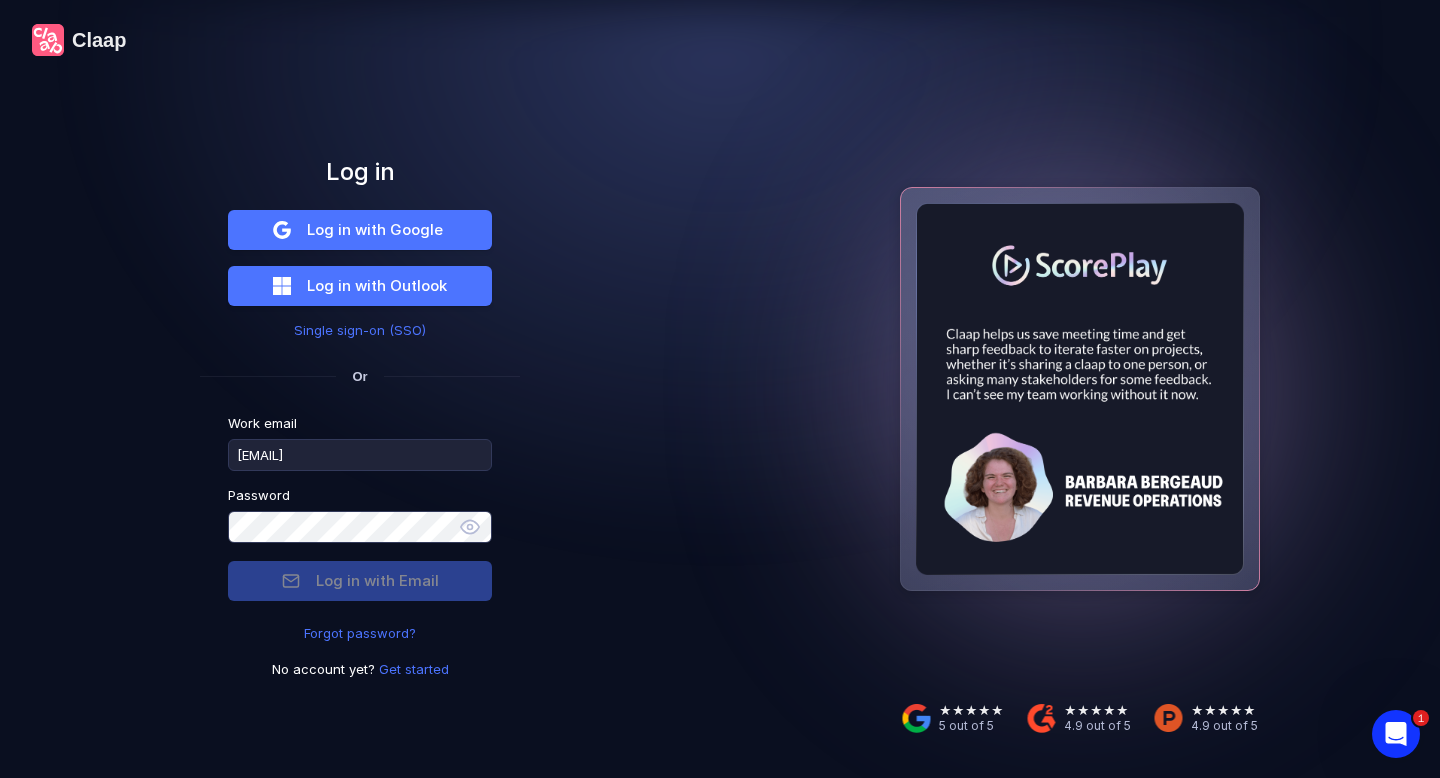 type on "[EMAIL]" 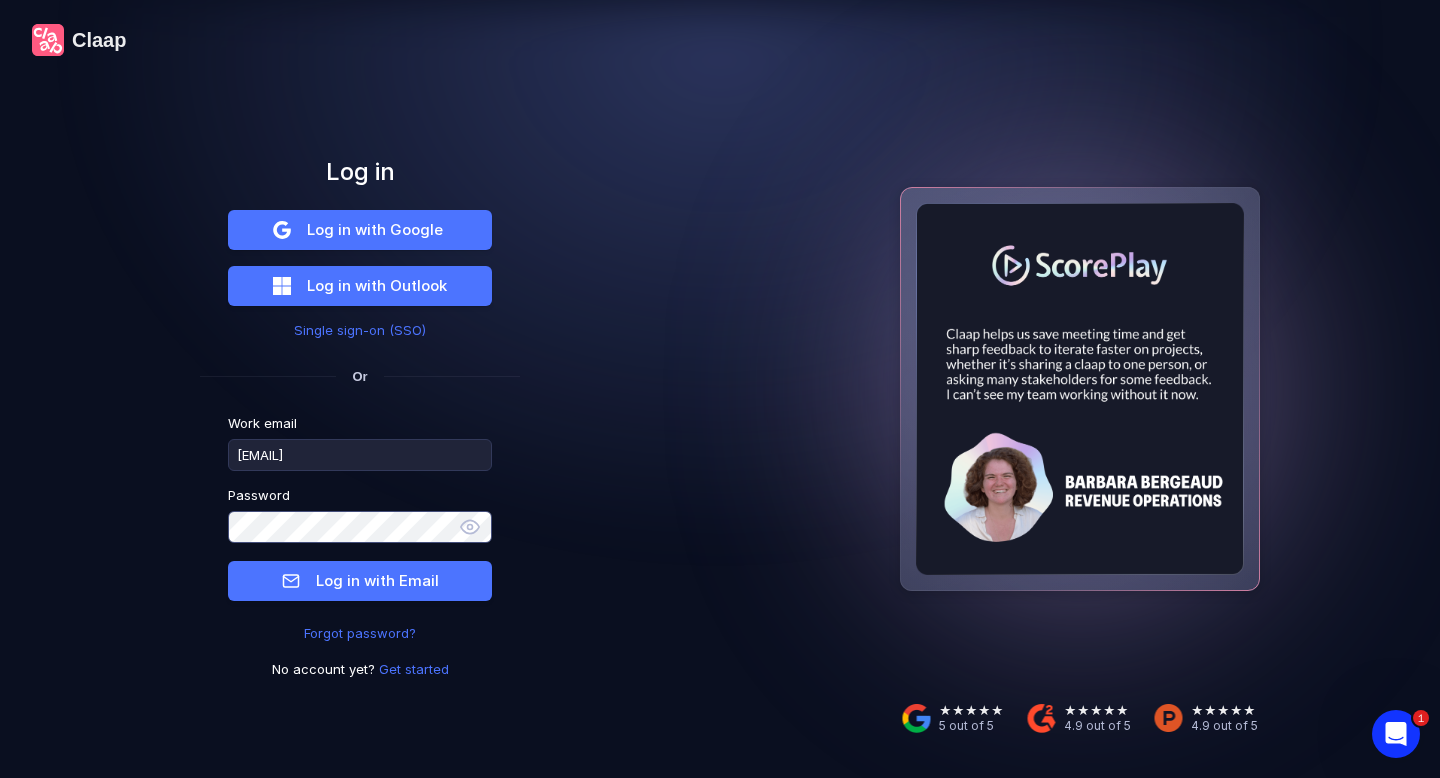 click on "Log in with Email" at bounding box center [360, 581] 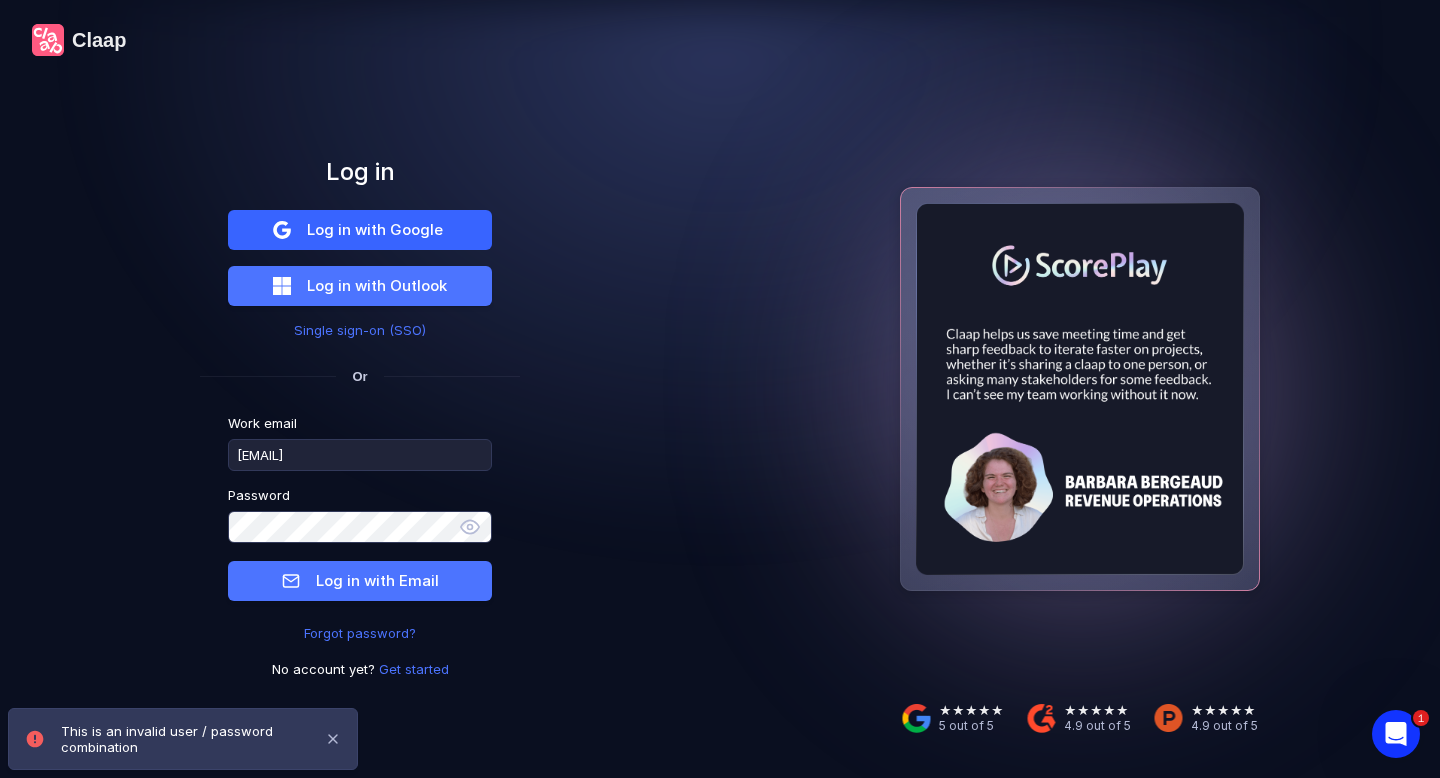 click on "Log in with Google" at bounding box center (375, 229) 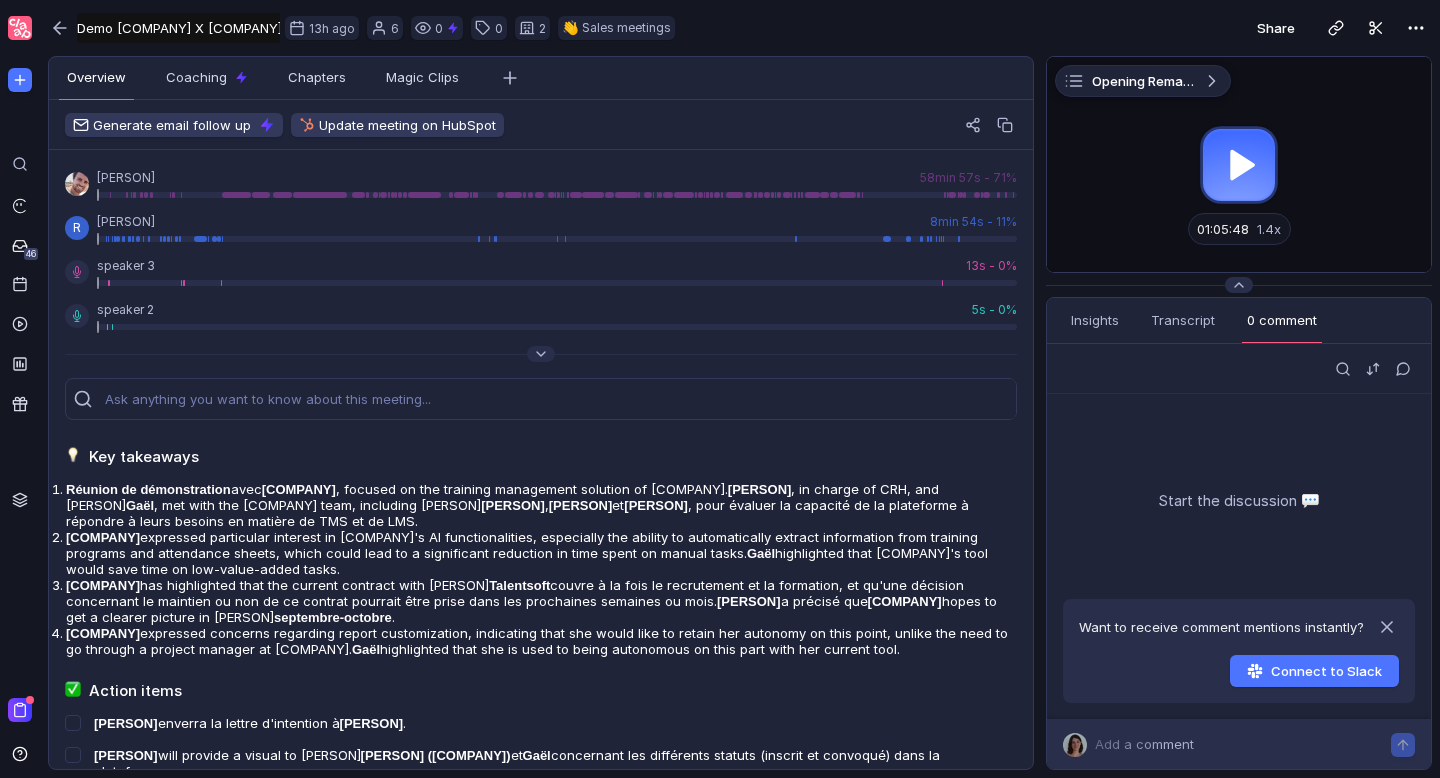 click at bounding box center (1239, 164) 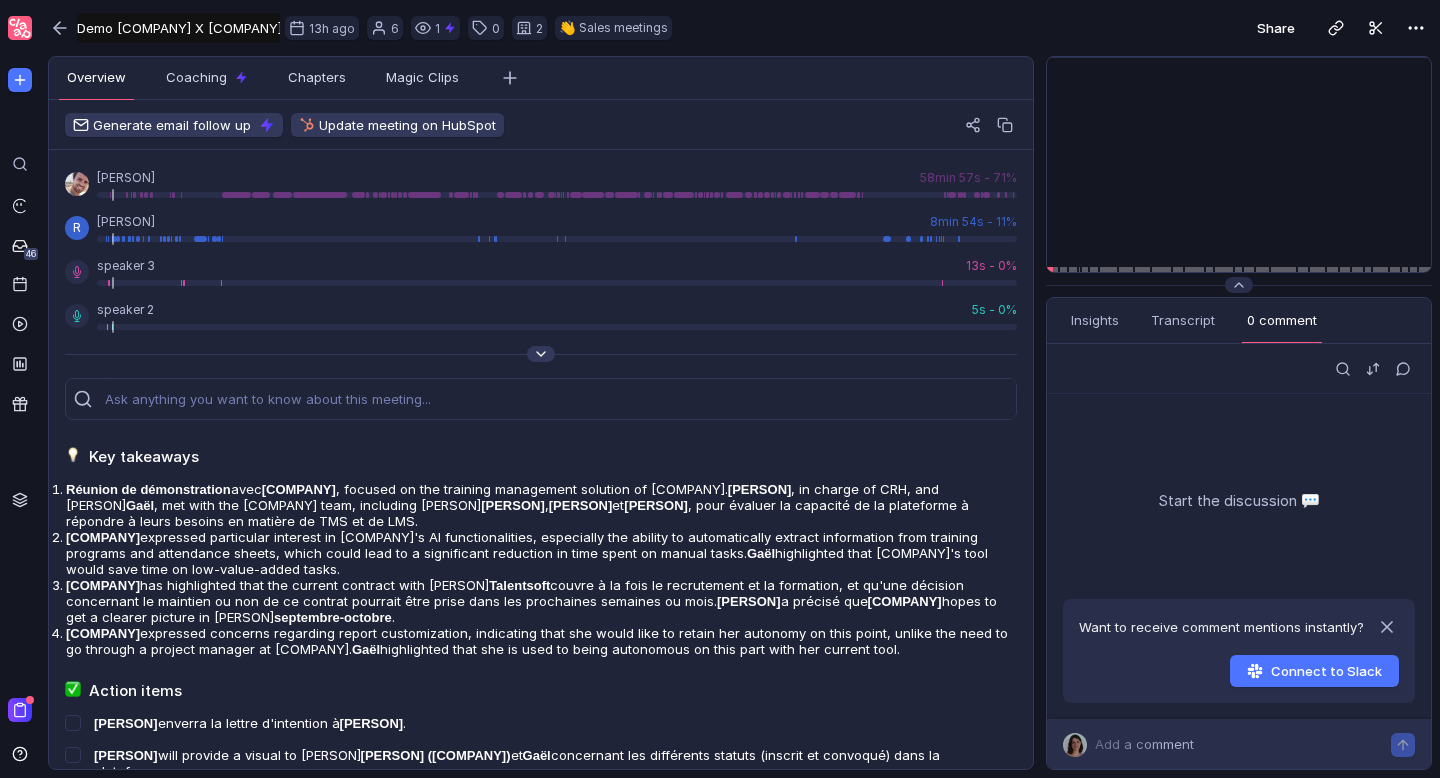 click at bounding box center (541, 354) 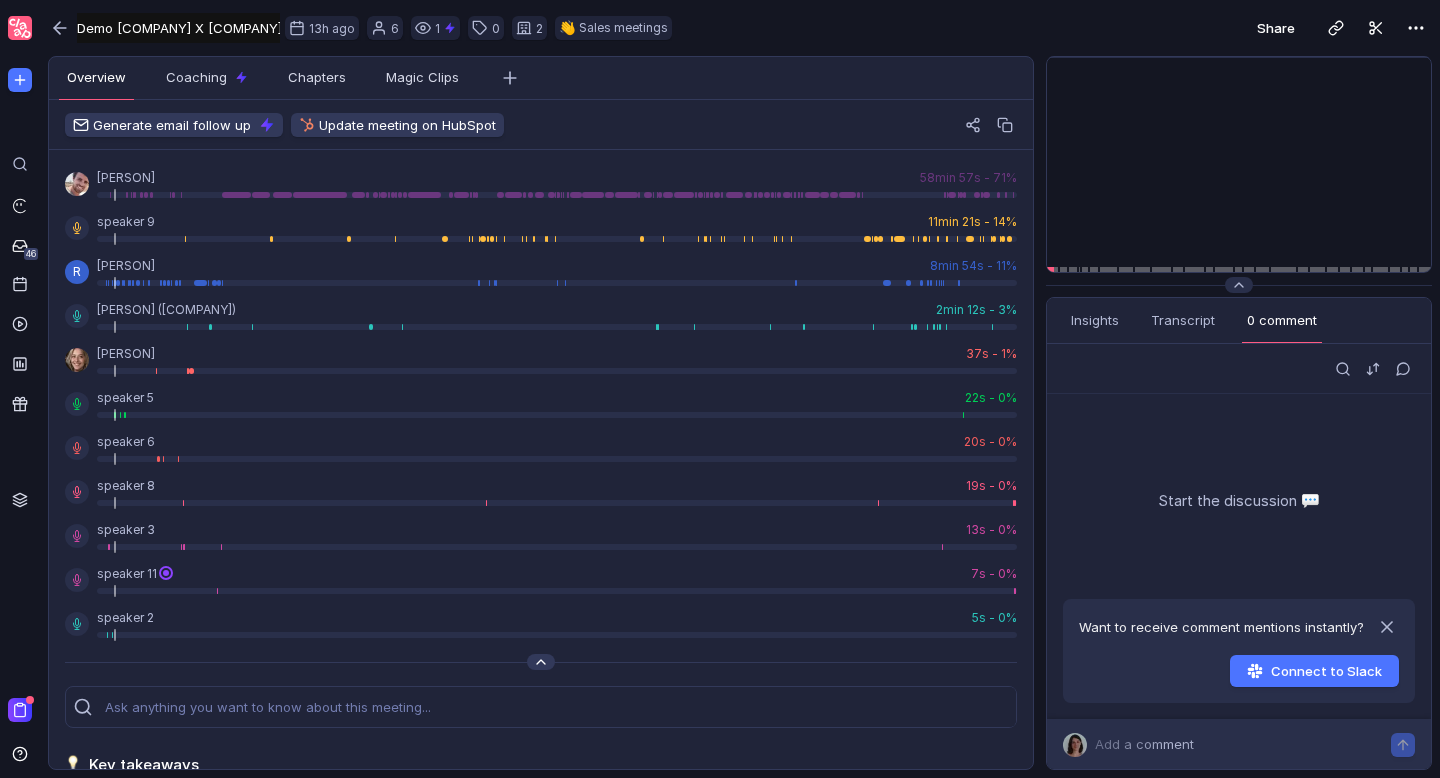 click at bounding box center [541, 662] 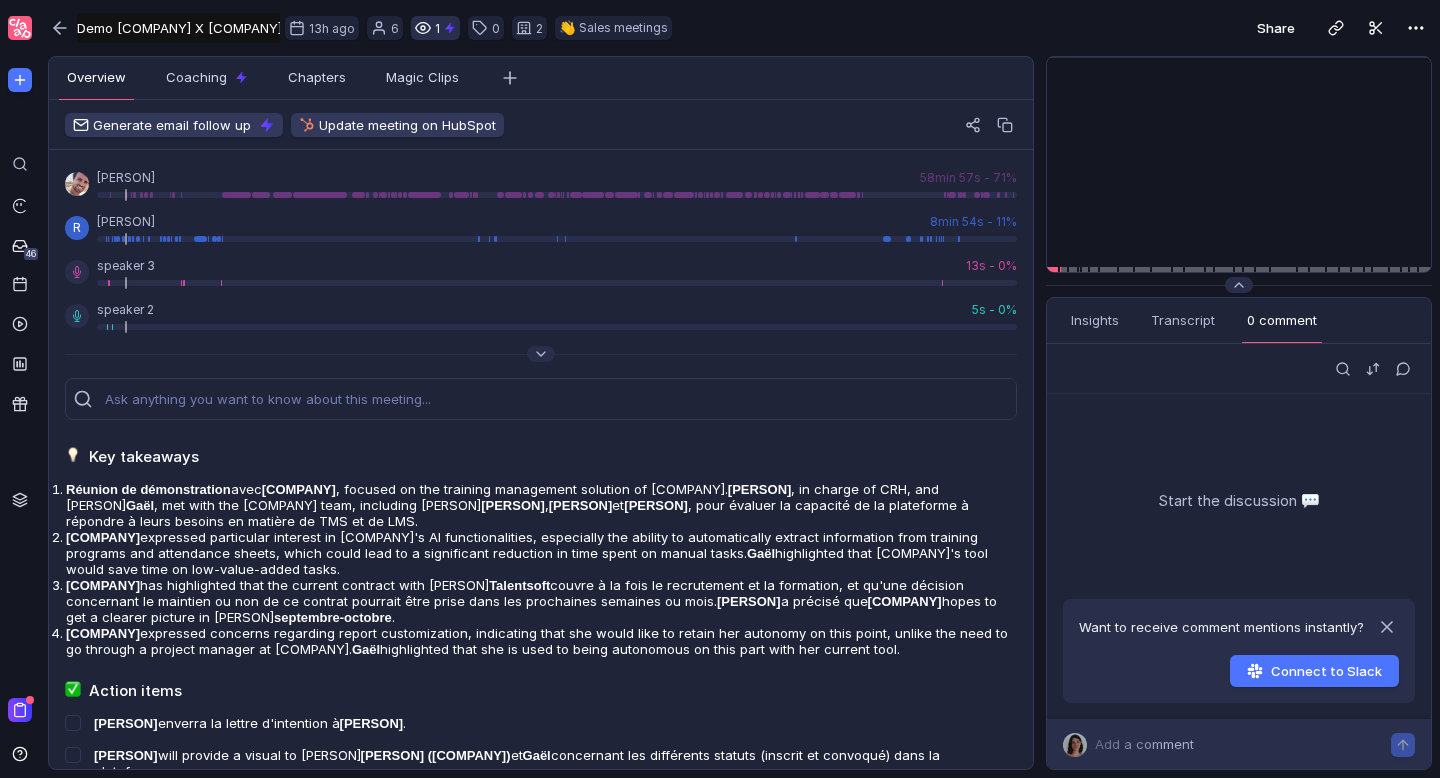 click on "1" at bounding box center (435, 28) 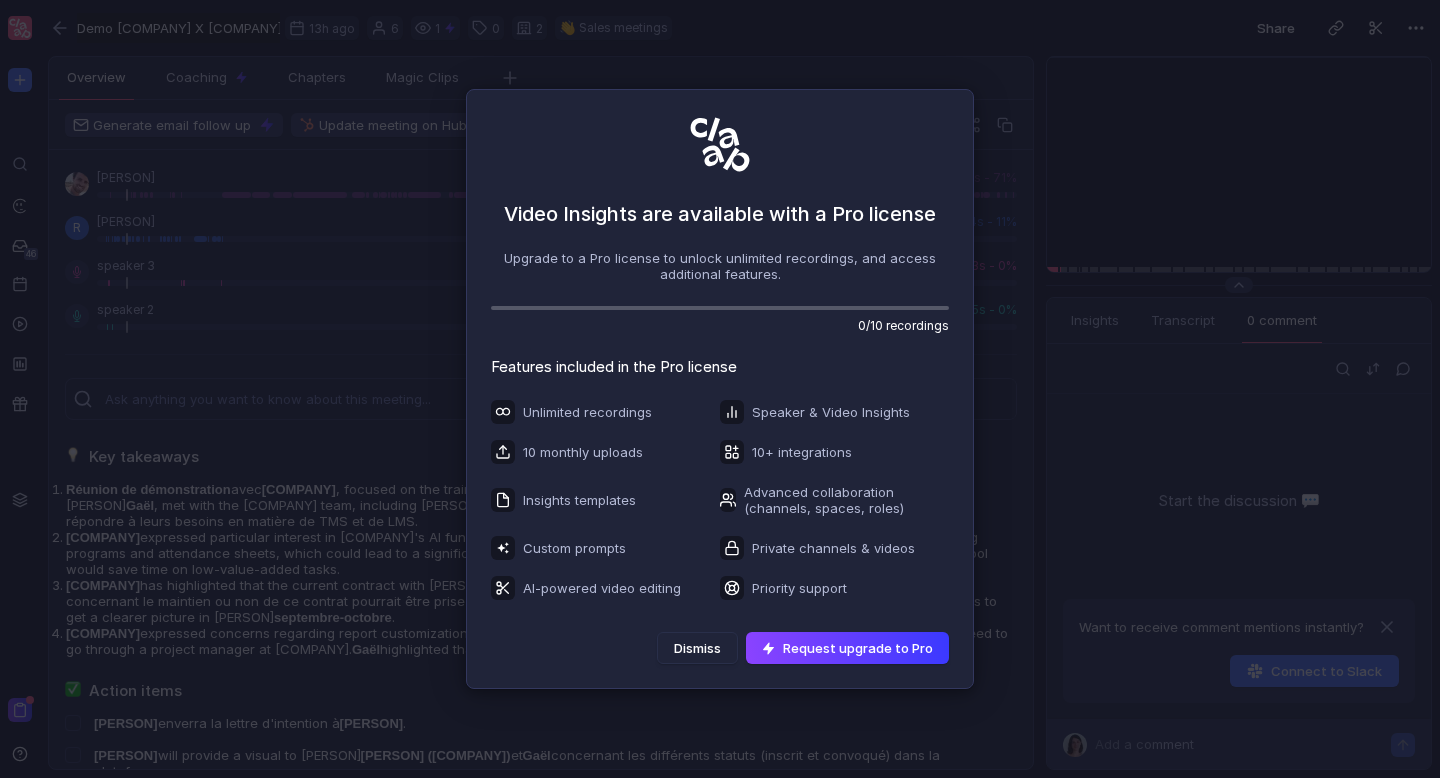 click on "Video Insights are available with a Pro license Upgrade to a Pro license to unlock unlimited recordings, and access additional features. 0 / 10   recordings Features included in the Pro license Unlimited recordings 10 monthly uploads Insights templates Custom prompts AI-powered video editing Speaker & Video Insights 10+ integrations Advanced collaboration (channels, spaces, roles) Private channels & videos Priority support Dismiss Request upgrade to Pro" at bounding box center [720, 389] 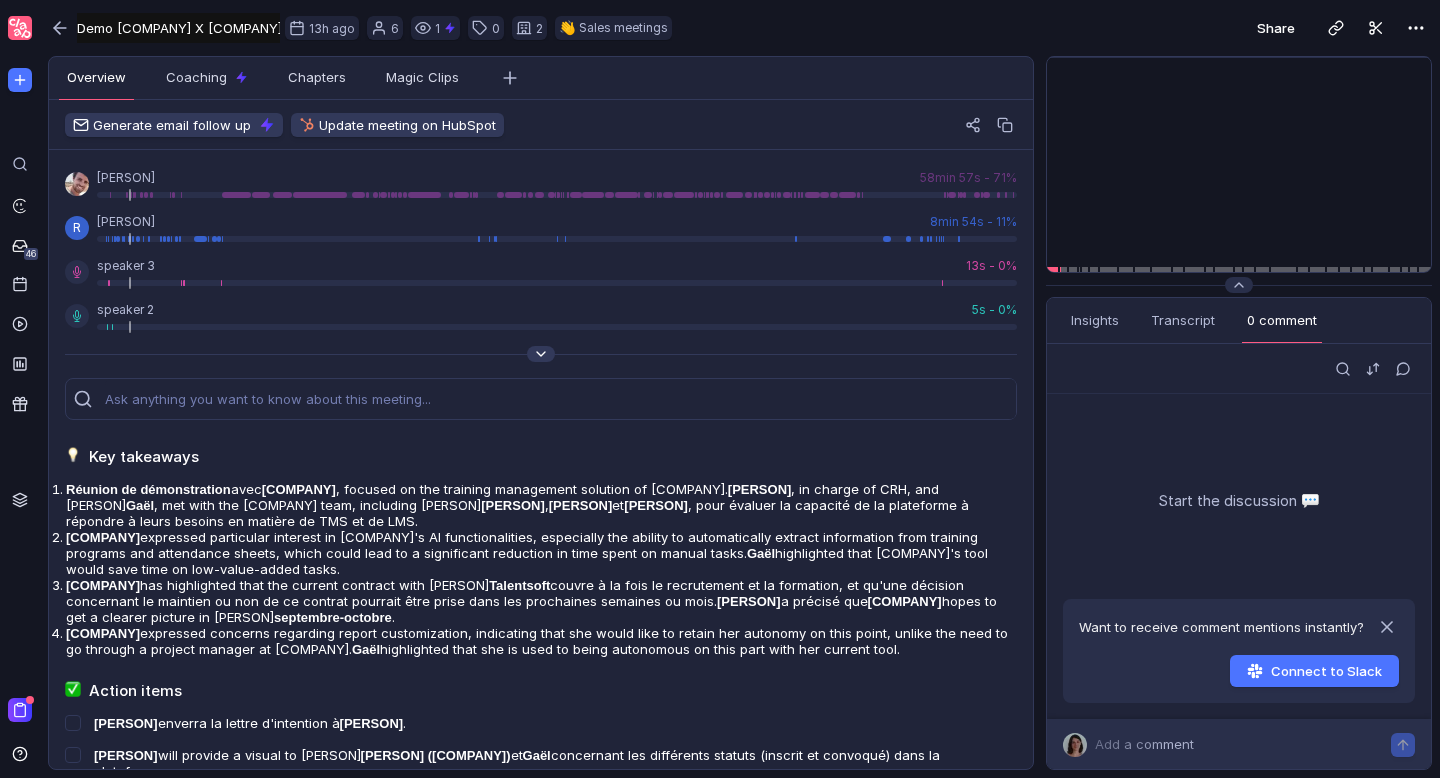click at bounding box center (541, 354) 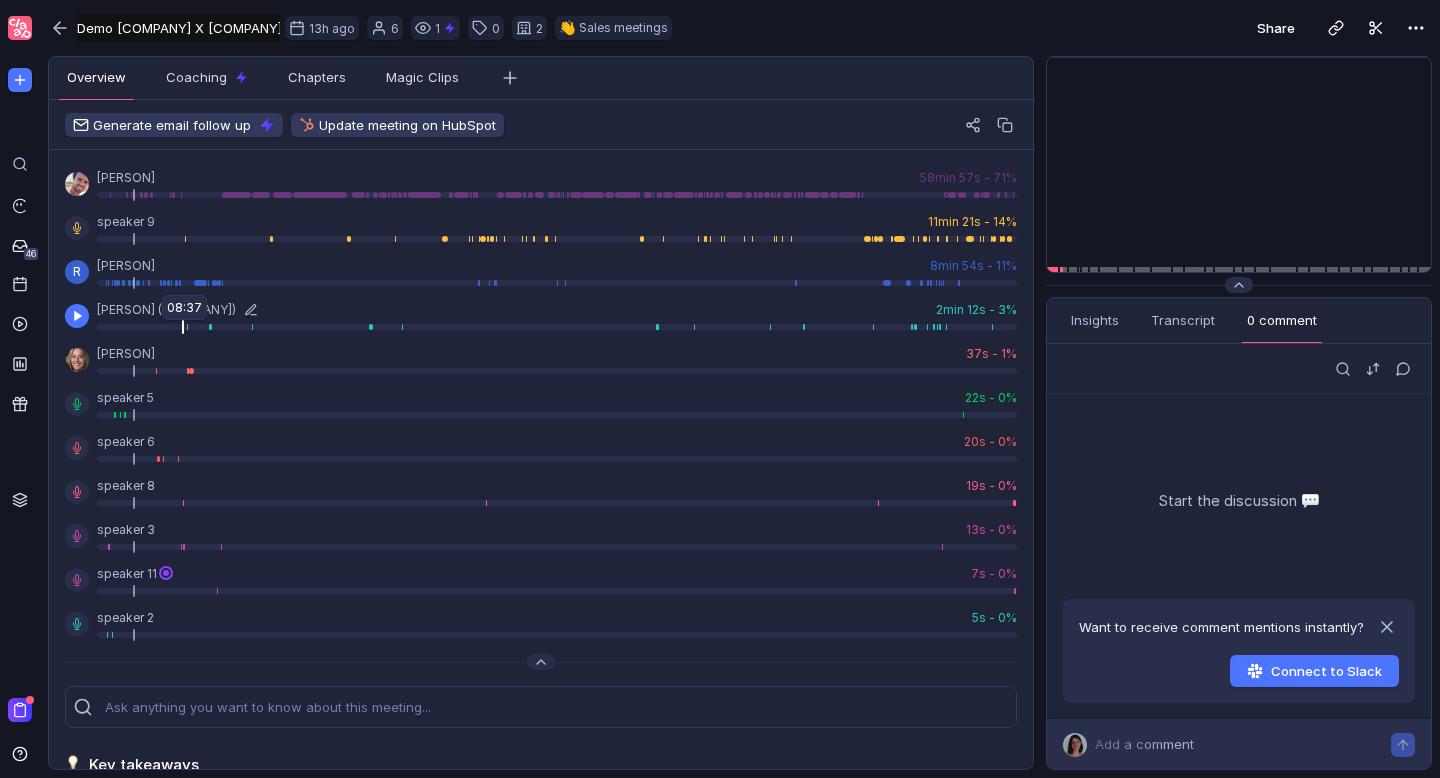 click at bounding box center (557, 195) 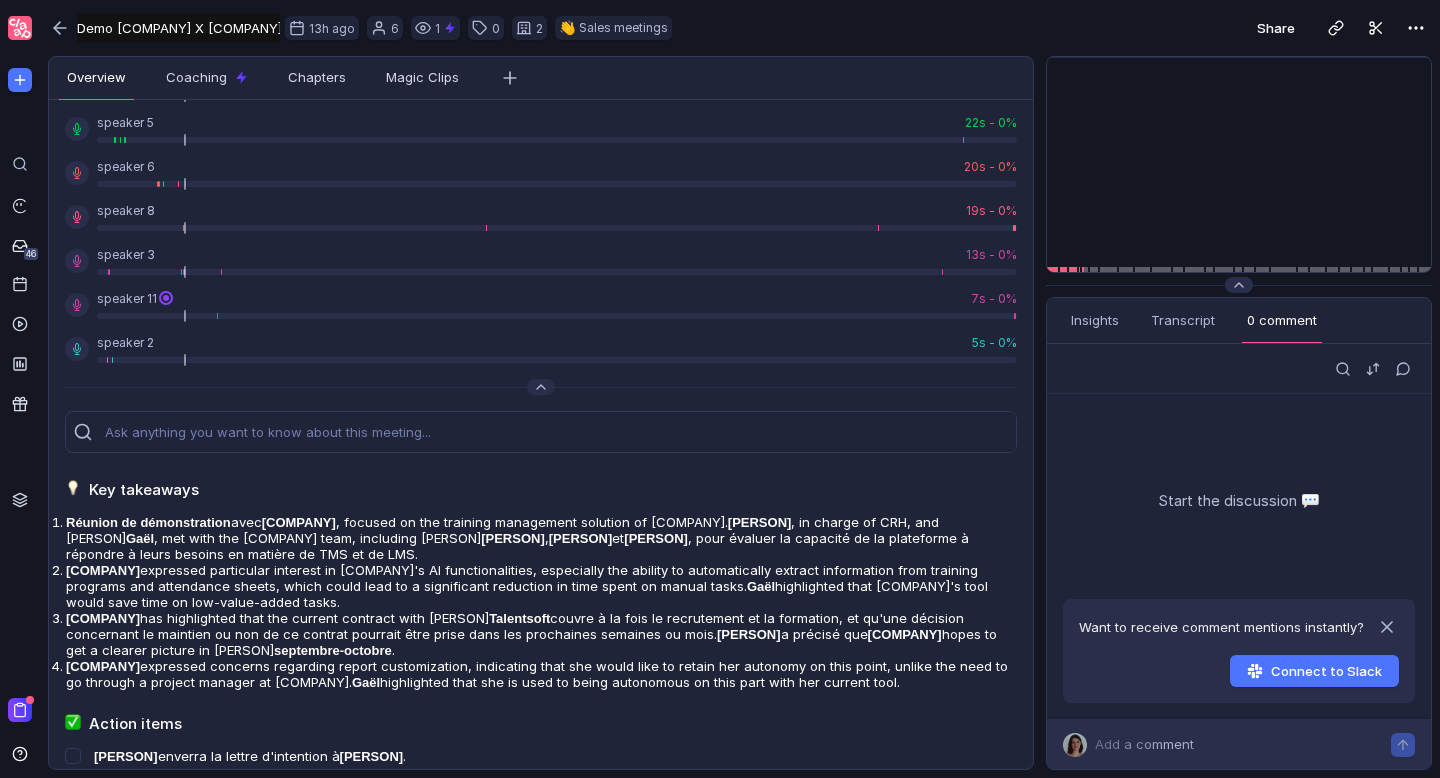 scroll, scrollTop: 0, scrollLeft: 0, axis: both 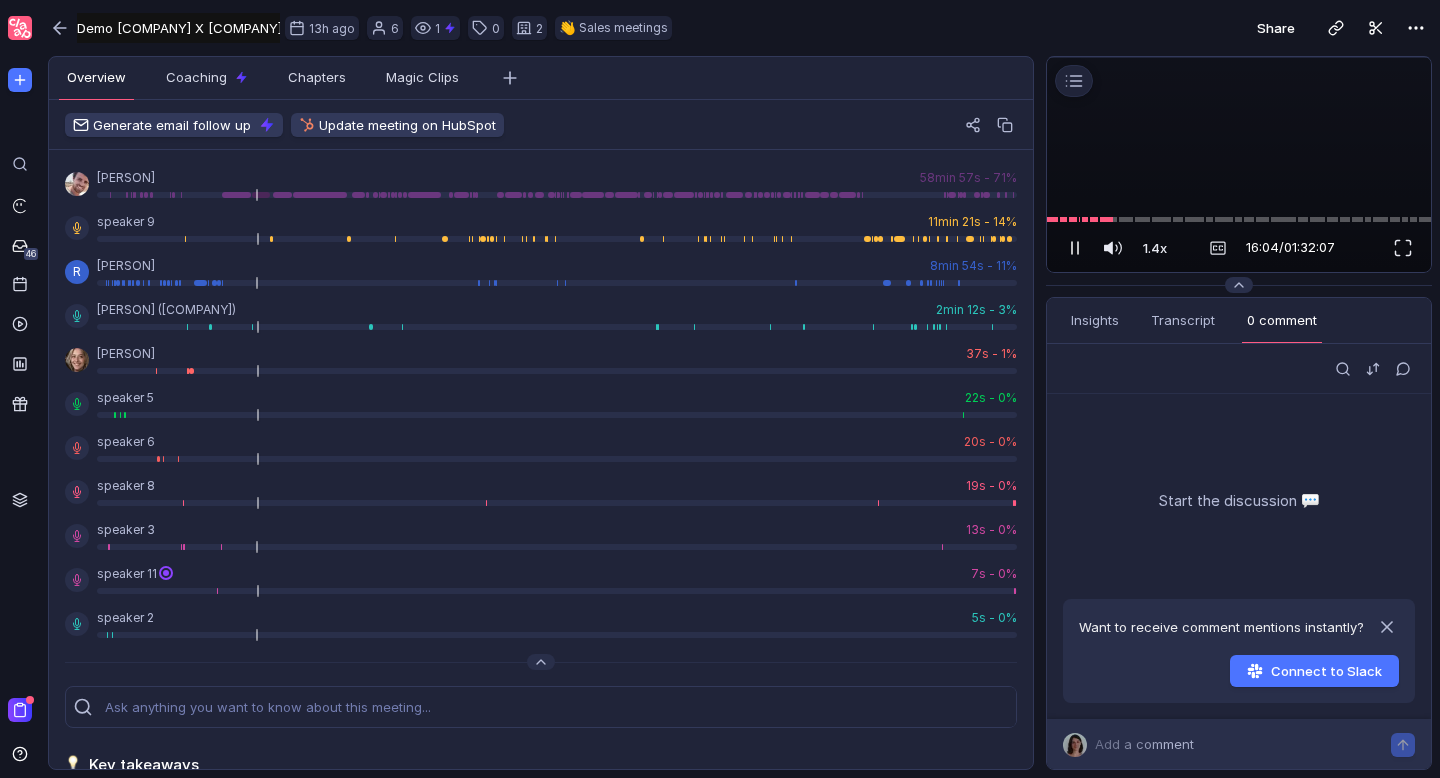 click at bounding box center (1075, 248) 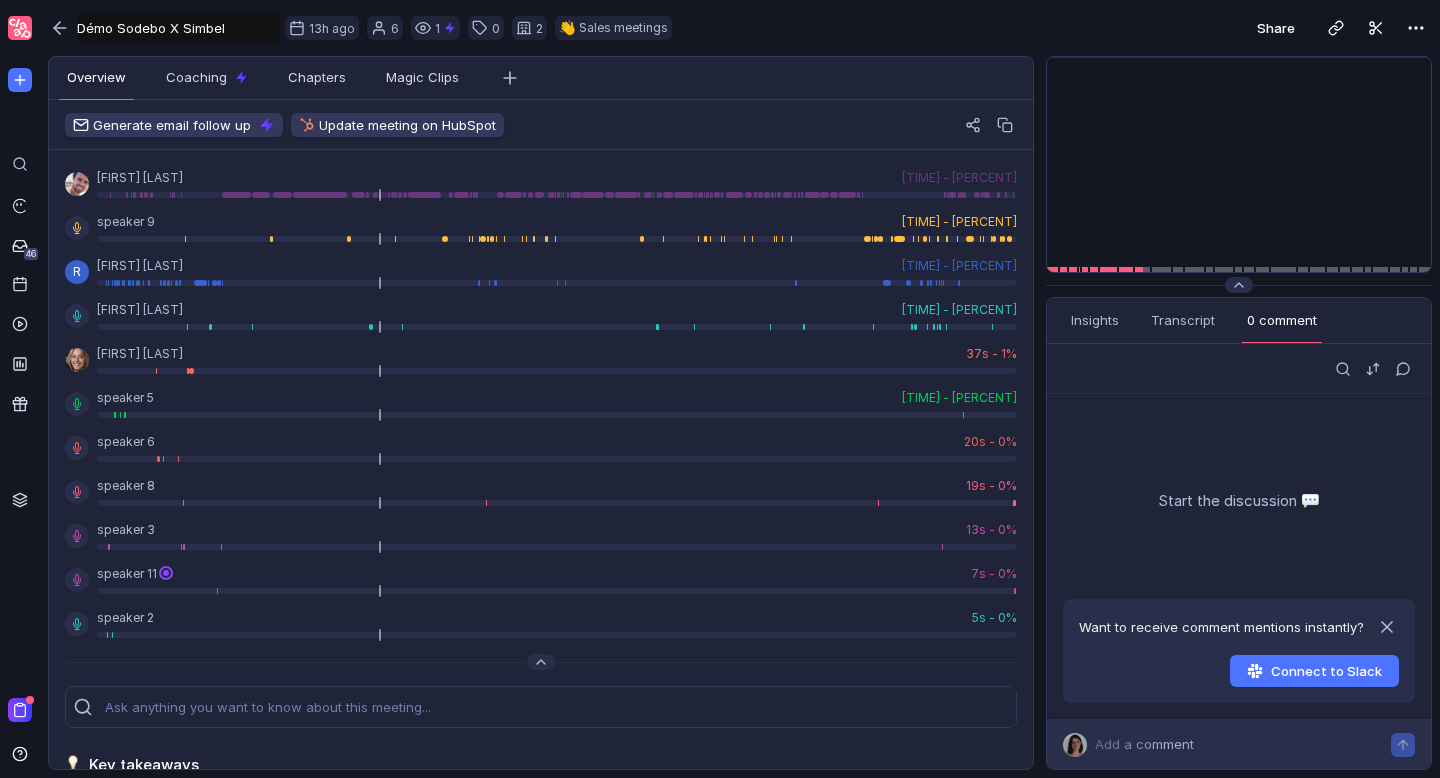 scroll, scrollTop: 0, scrollLeft: 0, axis: both 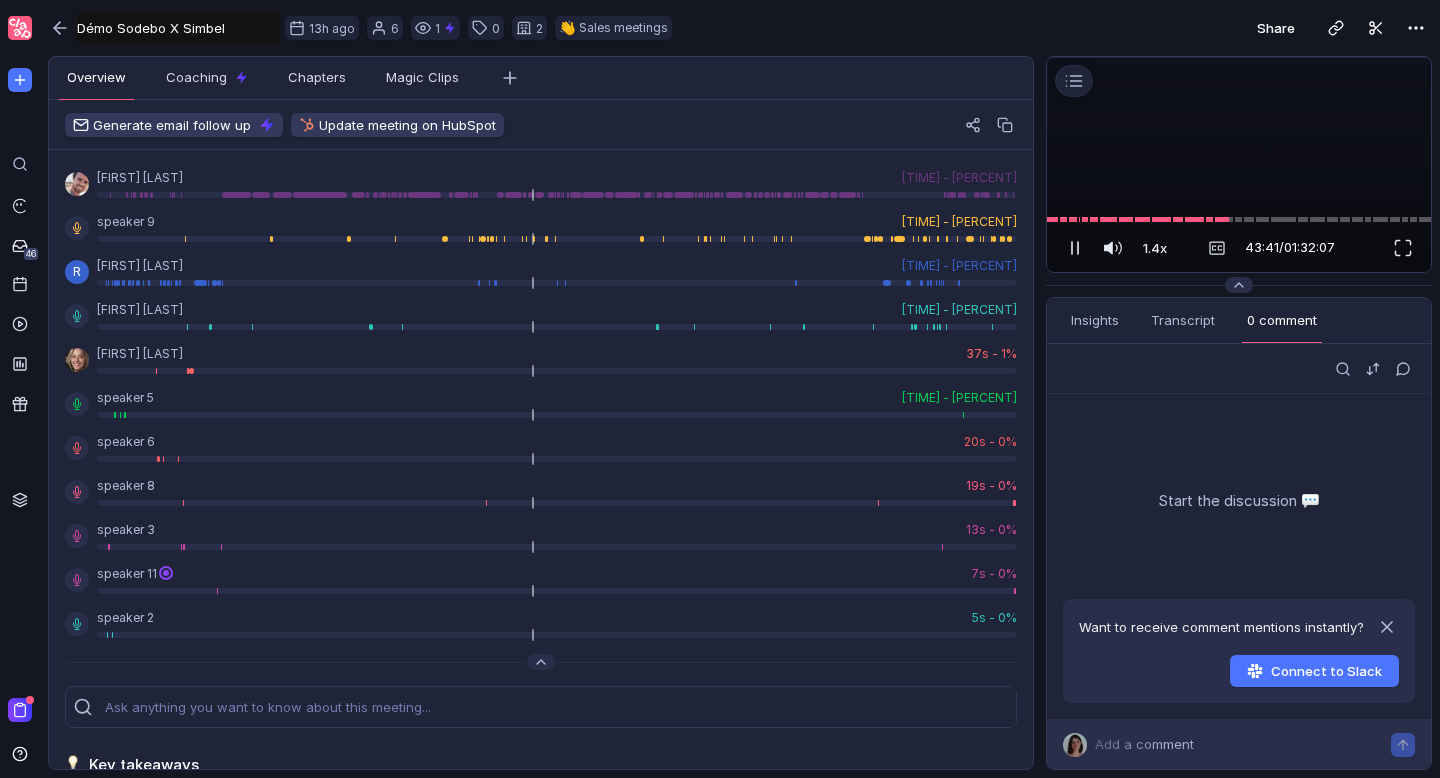 click at bounding box center (1075, 248) 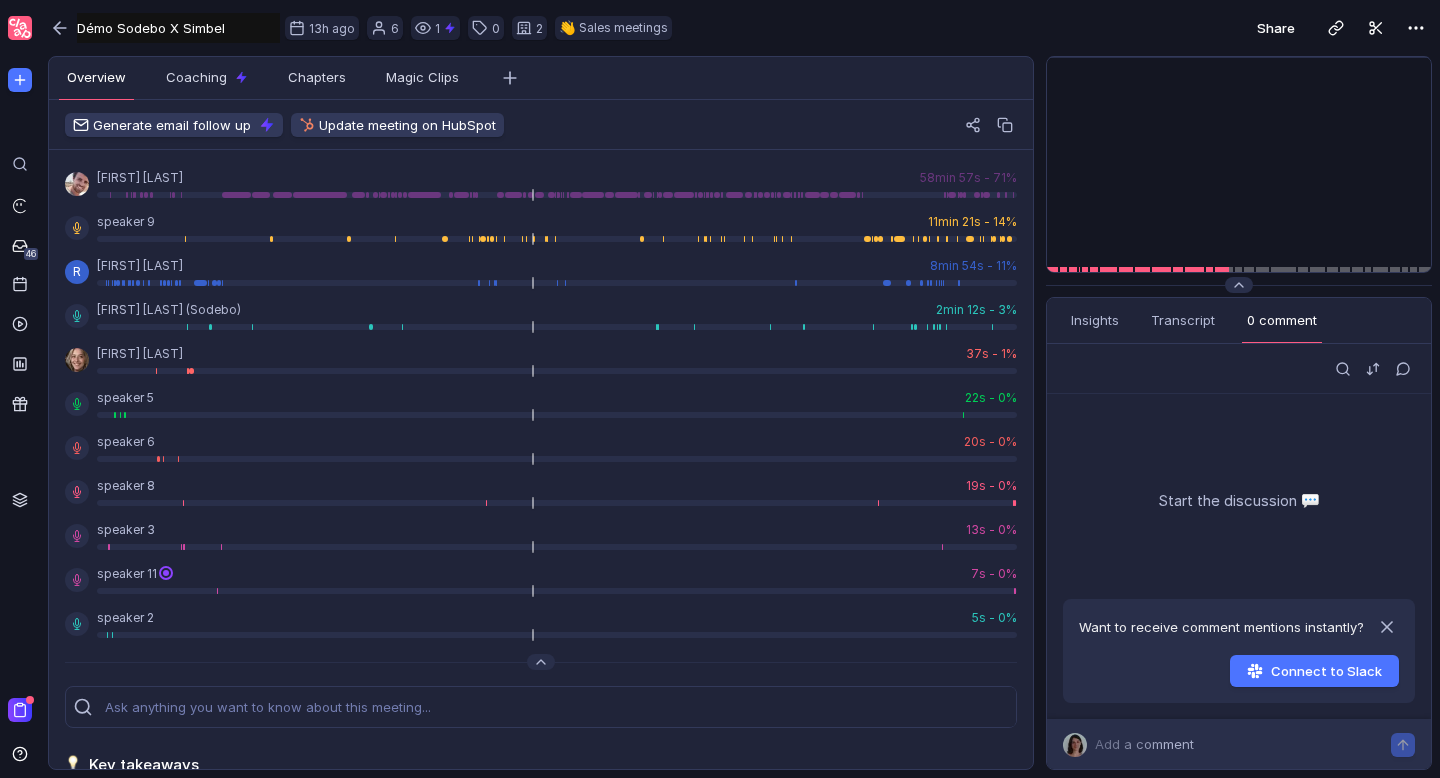 scroll, scrollTop: 0, scrollLeft: 0, axis: both 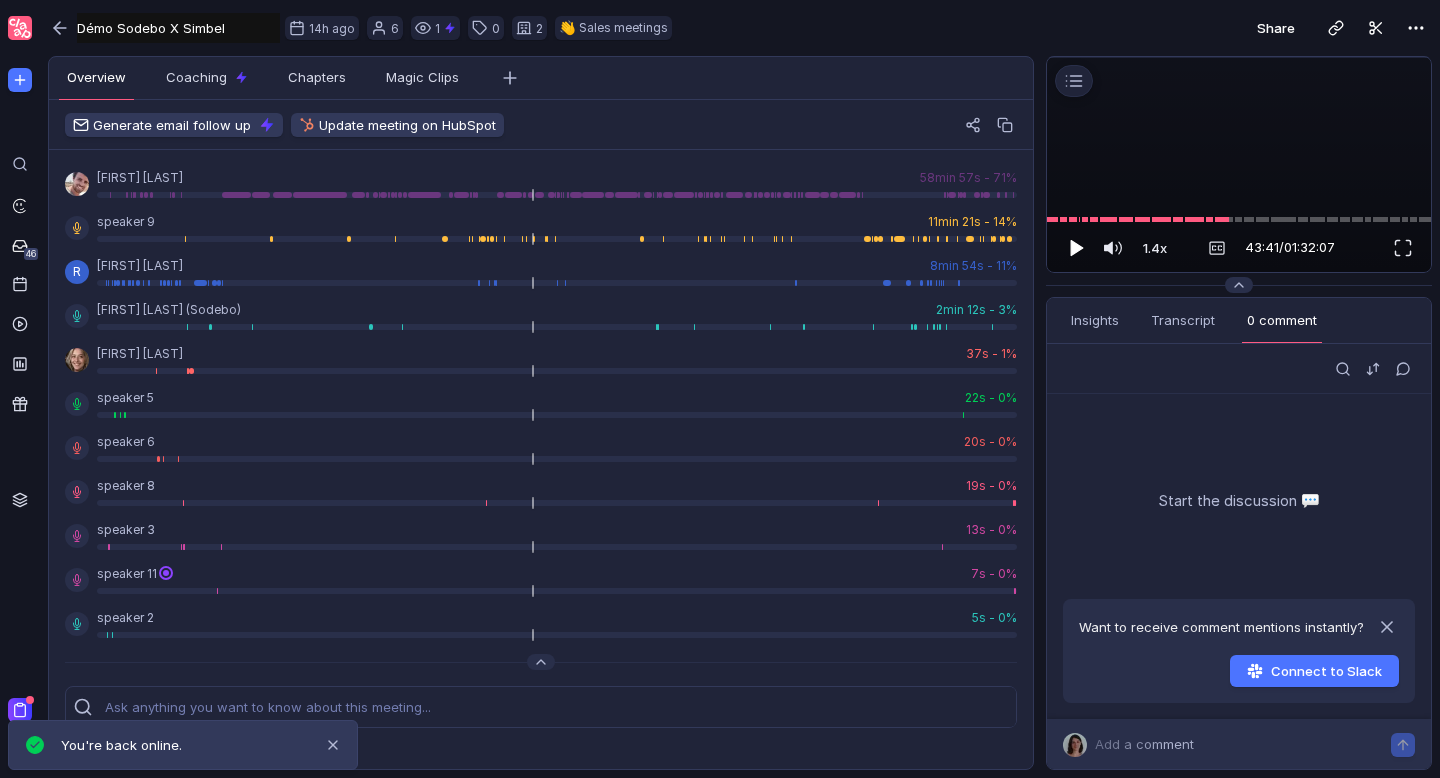 click at bounding box center (1077, 248) 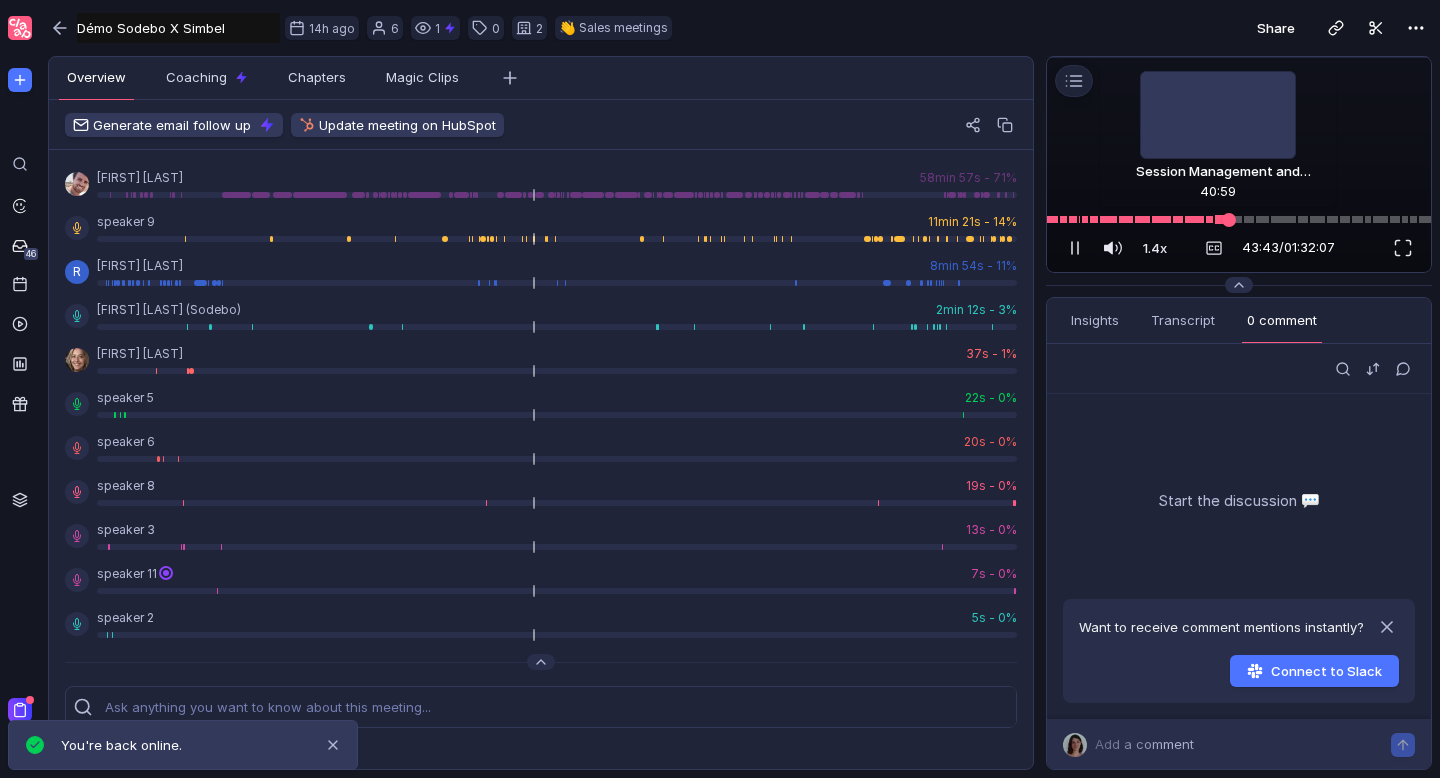 click at bounding box center (1239, 219) 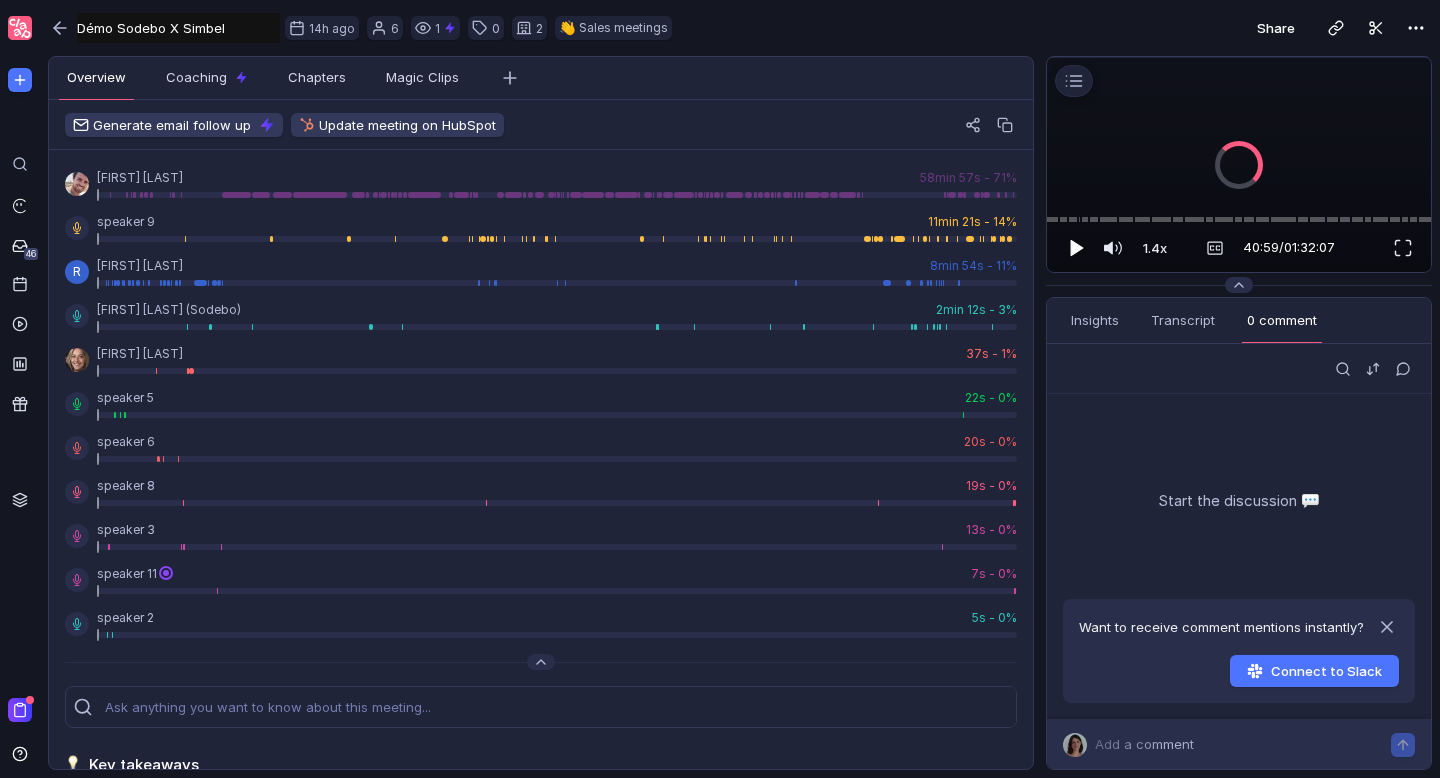 click at bounding box center [1077, 248] 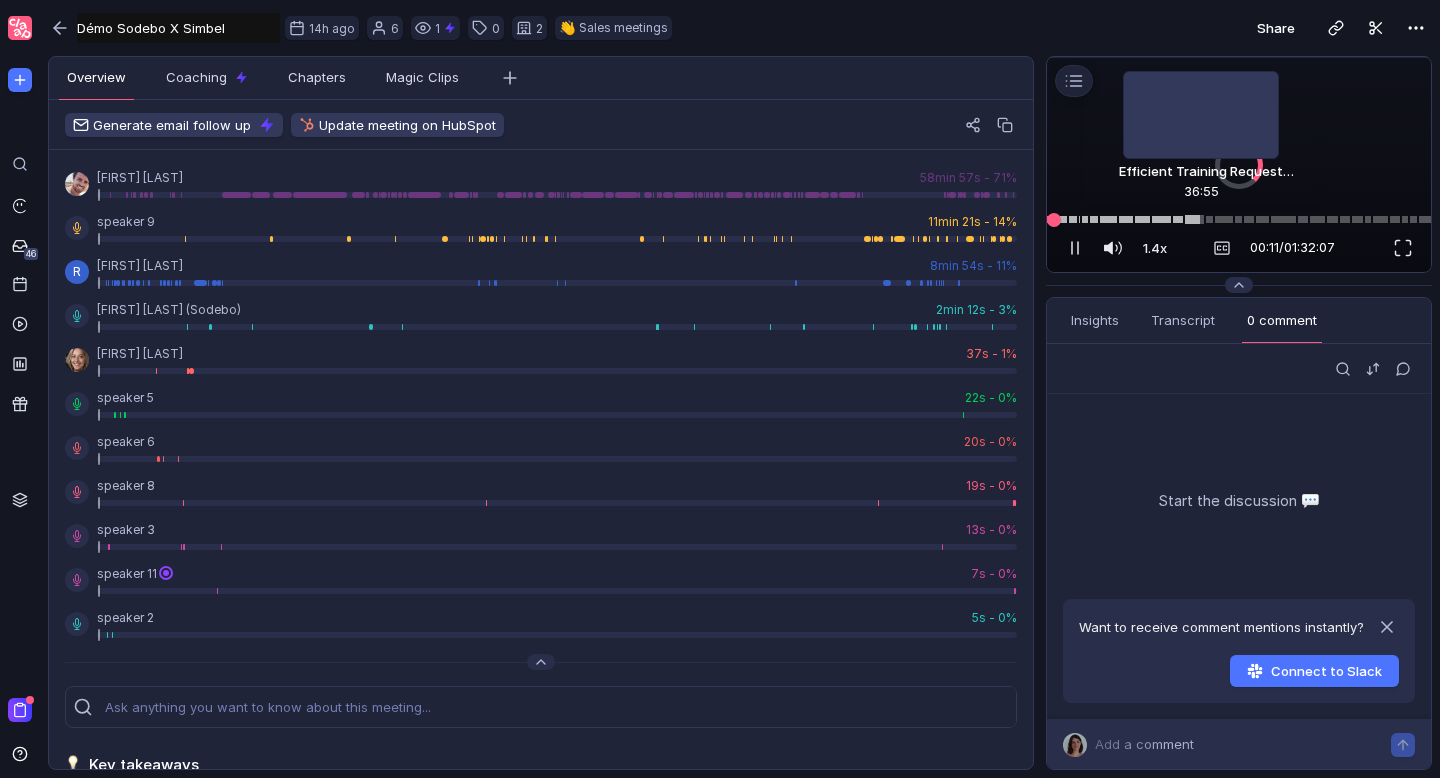 click at bounding box center [1239, 219] 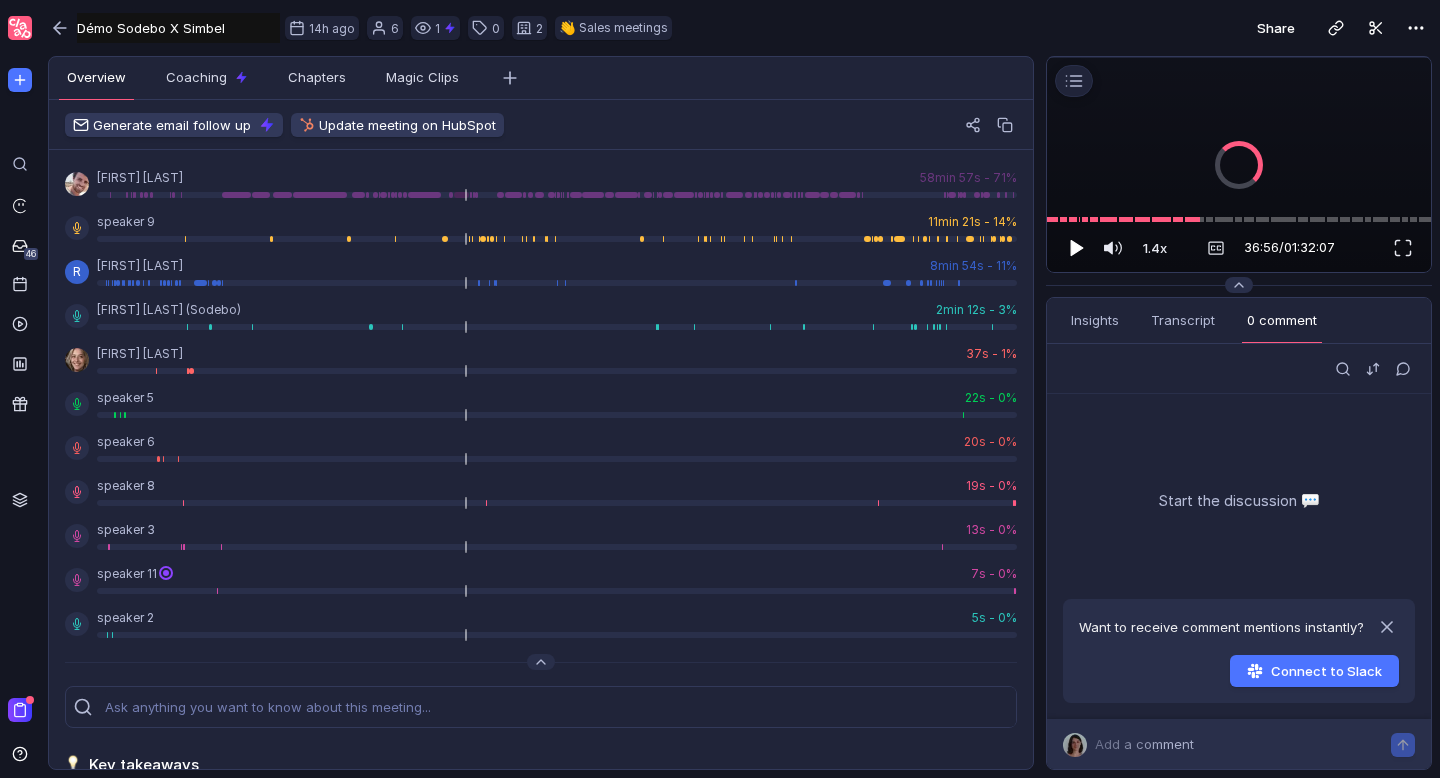 click at bounding box center [1077, 248] 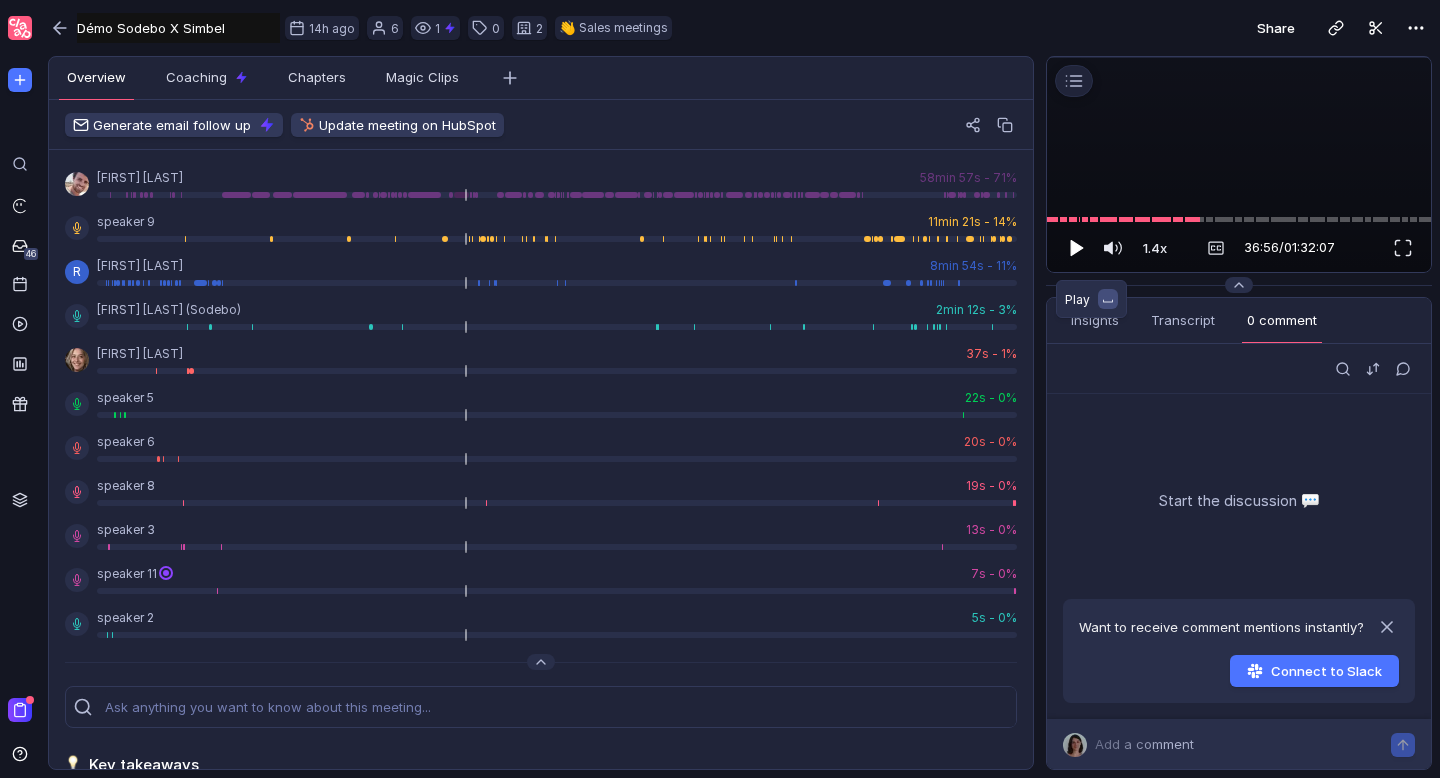 click at bounding box center [1077, 248] 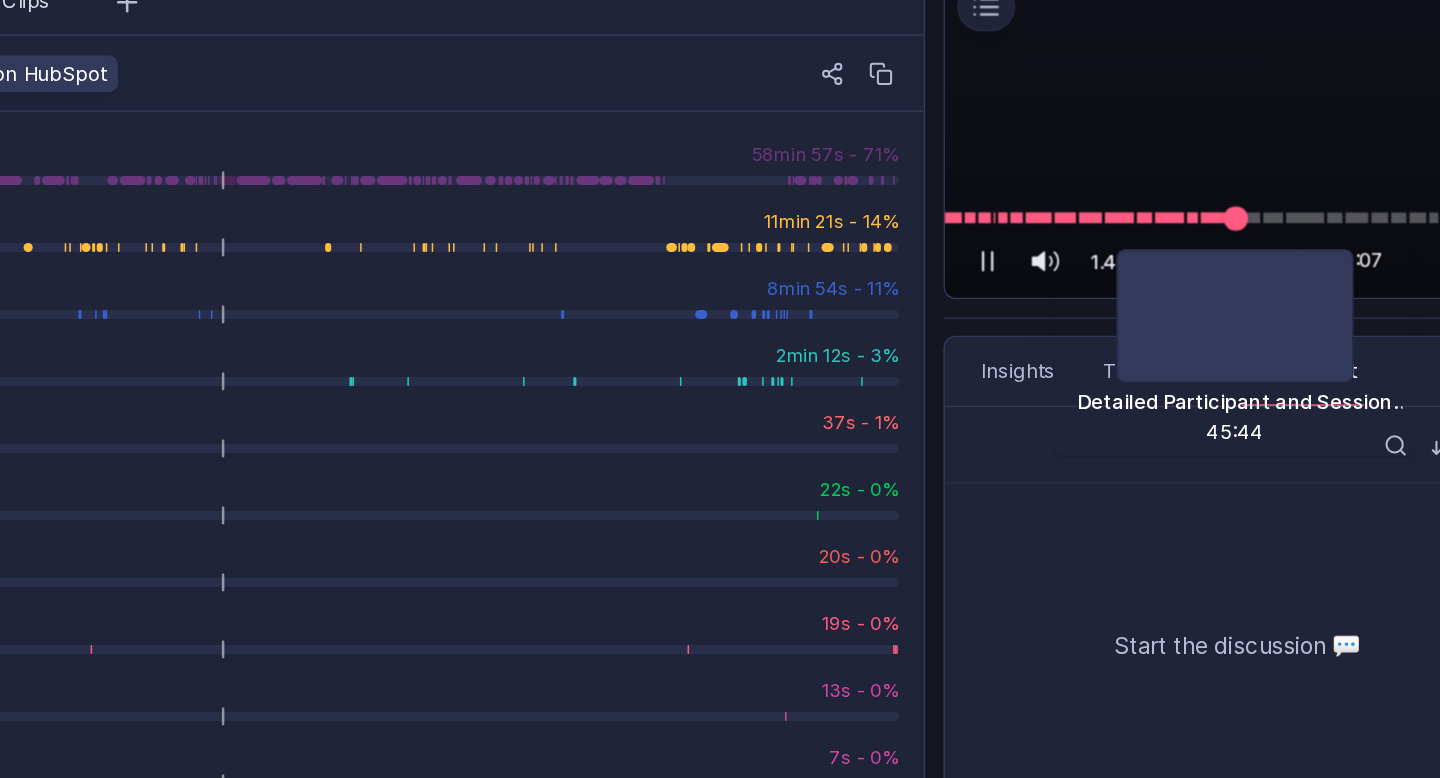click at bounding box center (1239, 219) 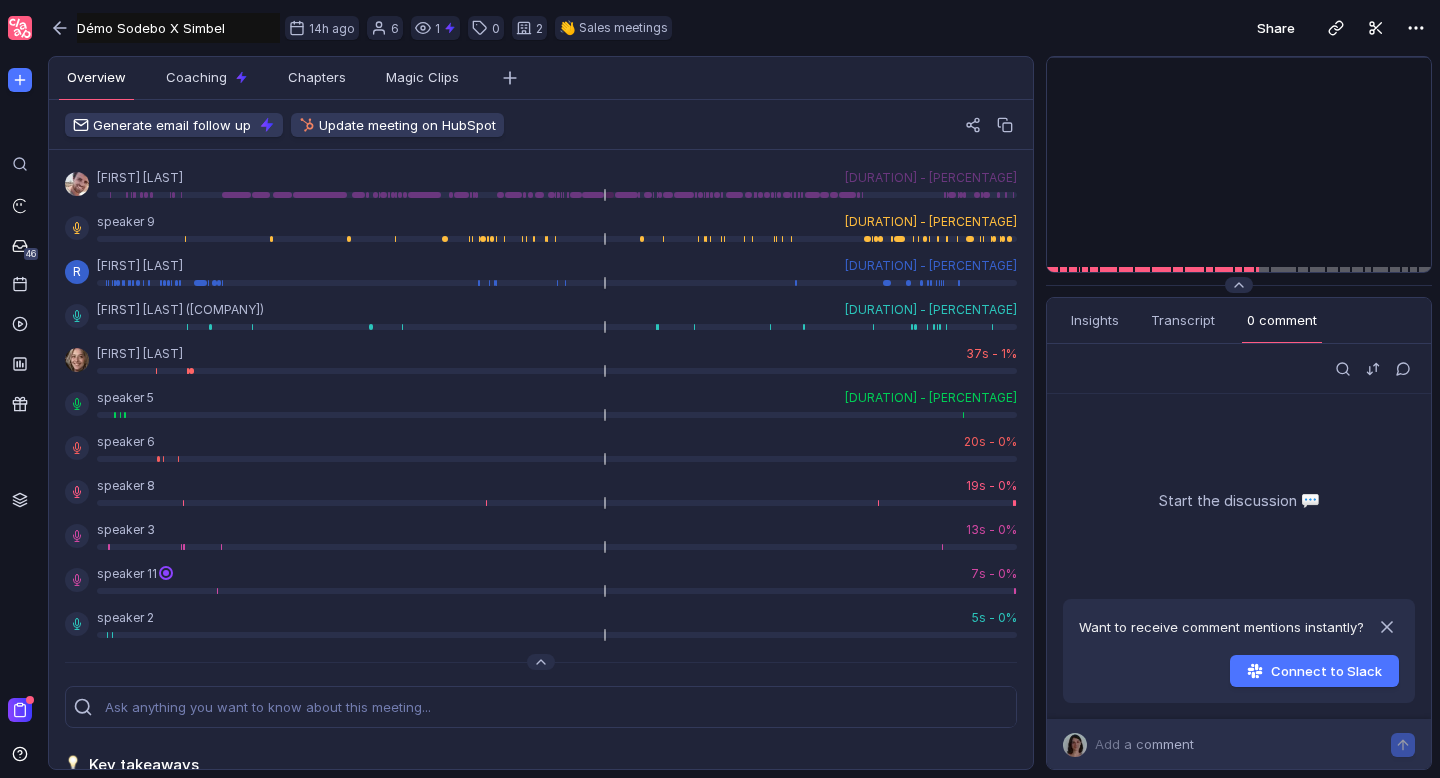 scroll, scrollTop: 0, scrollLeft: 0, axis: both 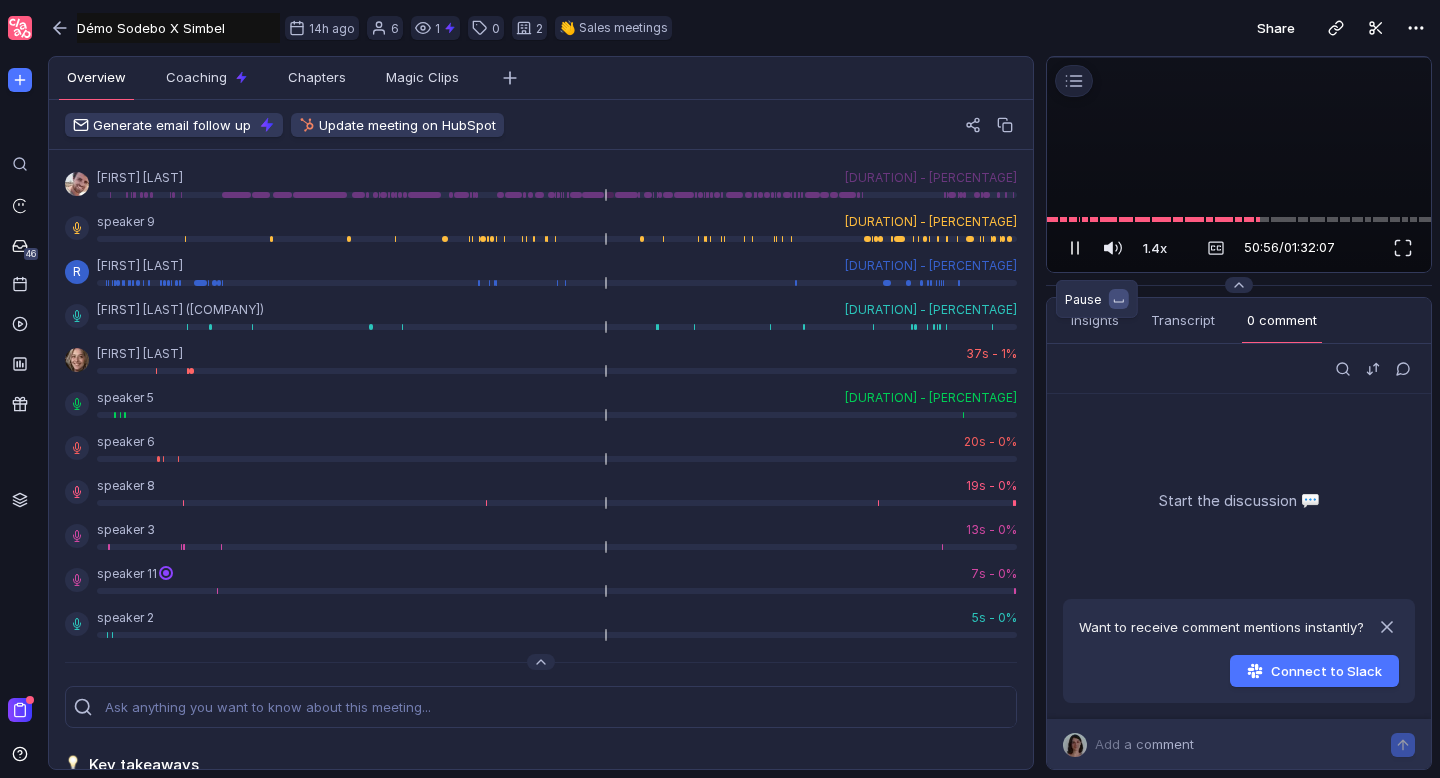 click at bounding box center [1075, 248] 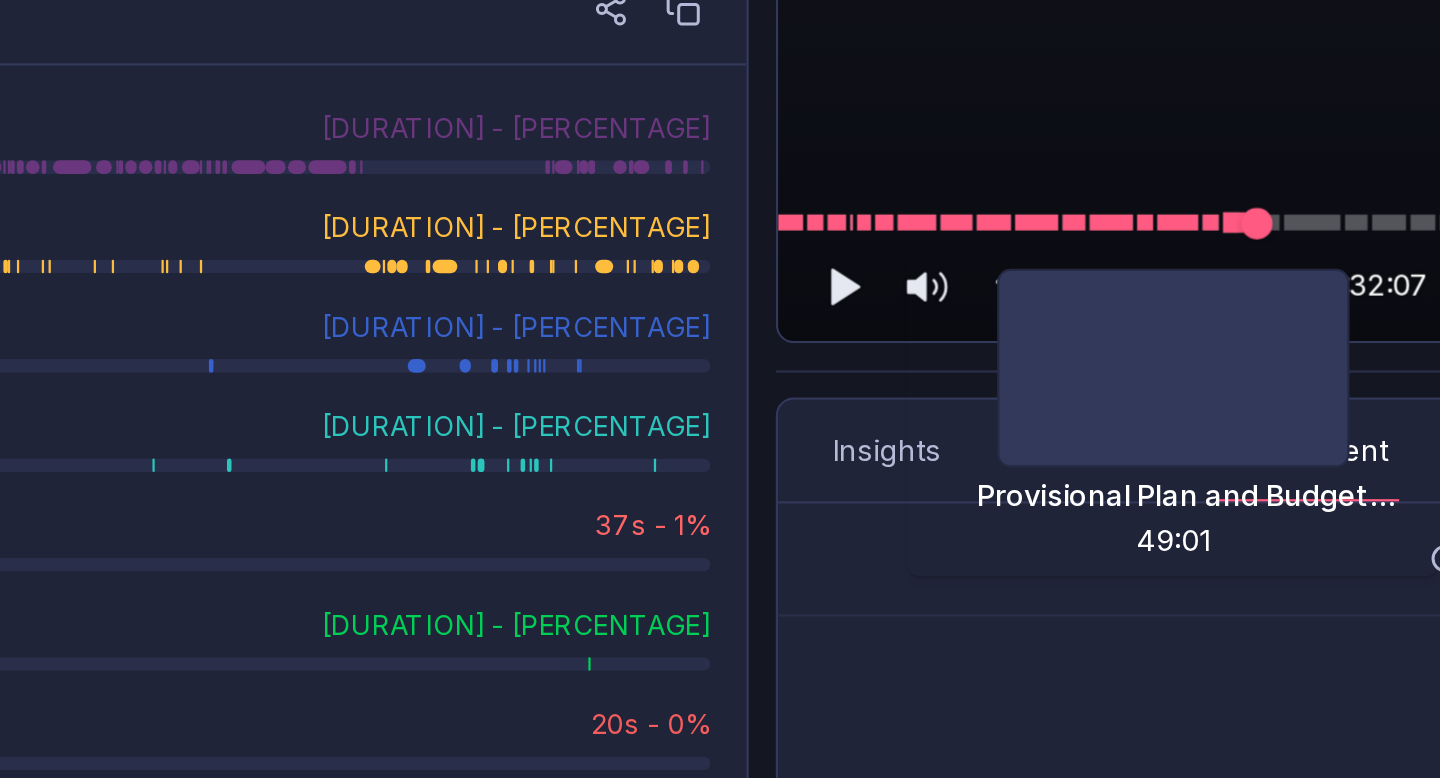 click at bounding box center [1239, 219] 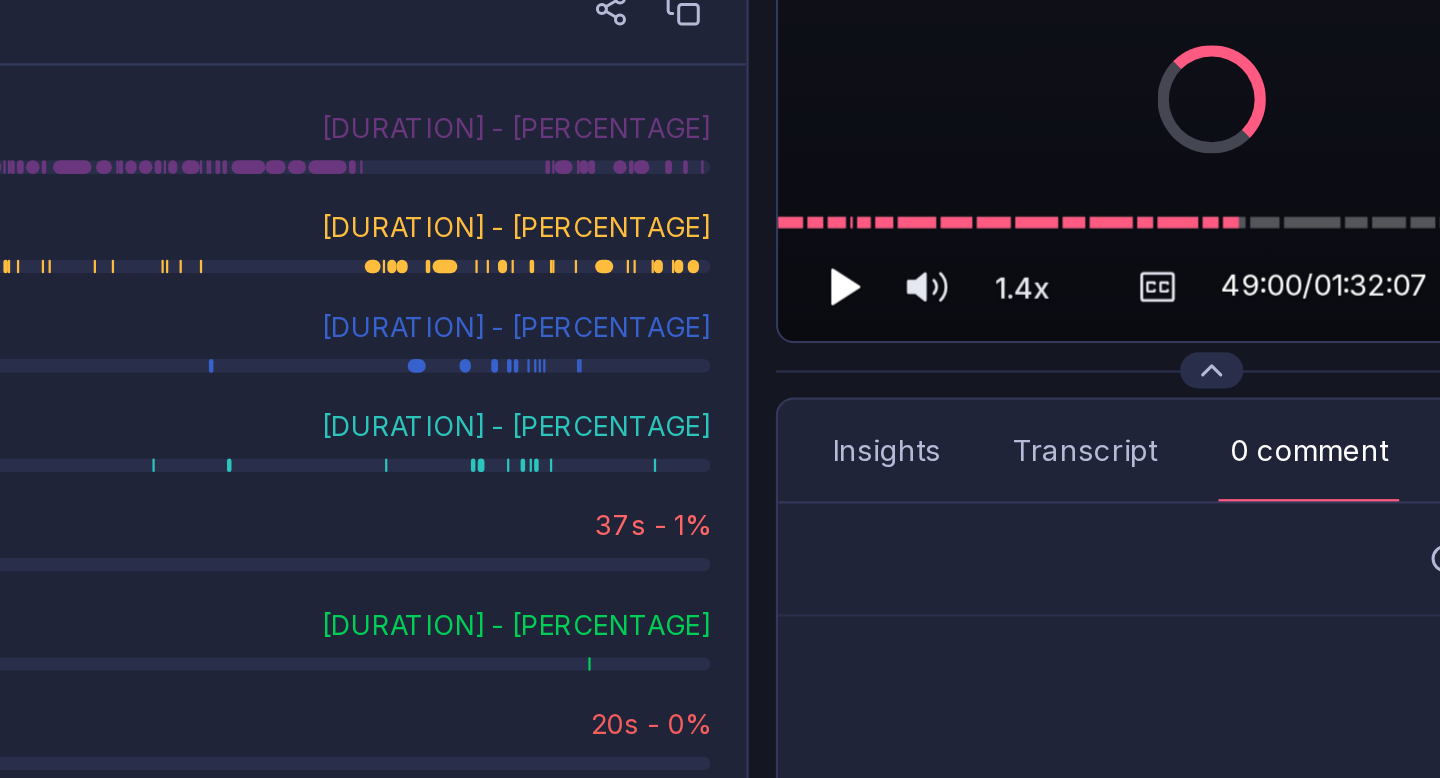 click at bounding box center [1077, 248] 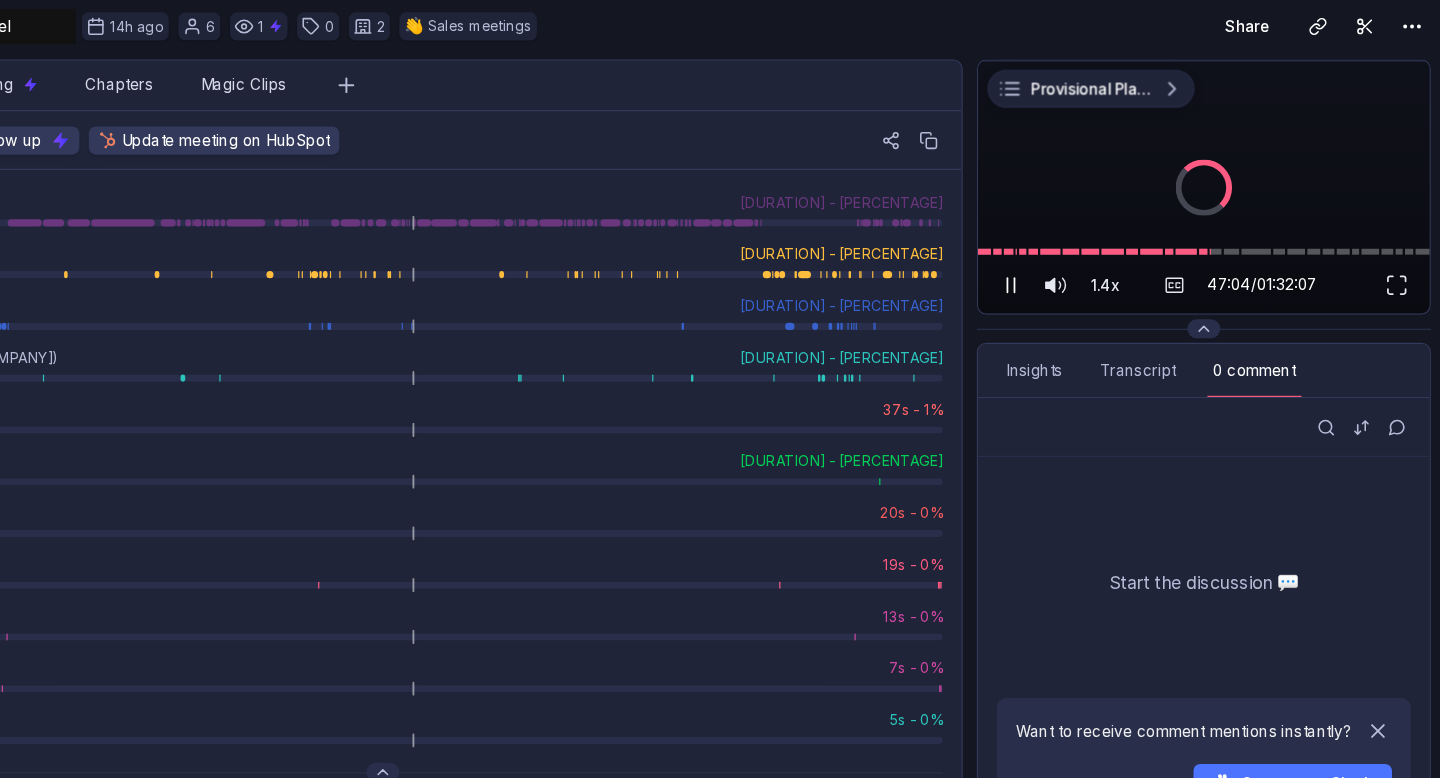 click at bounding box center [1075, 248] 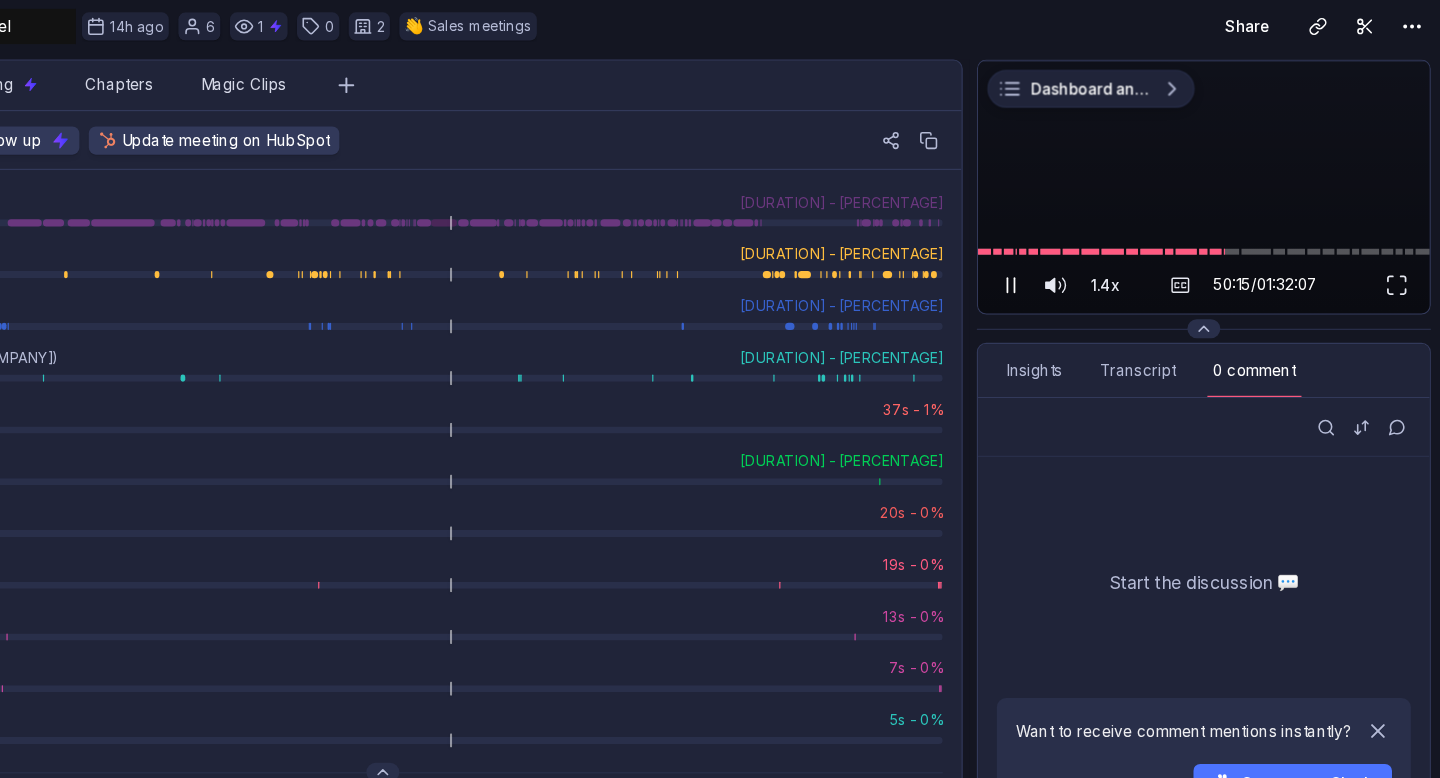 click at bounding box center [1075, 248] 